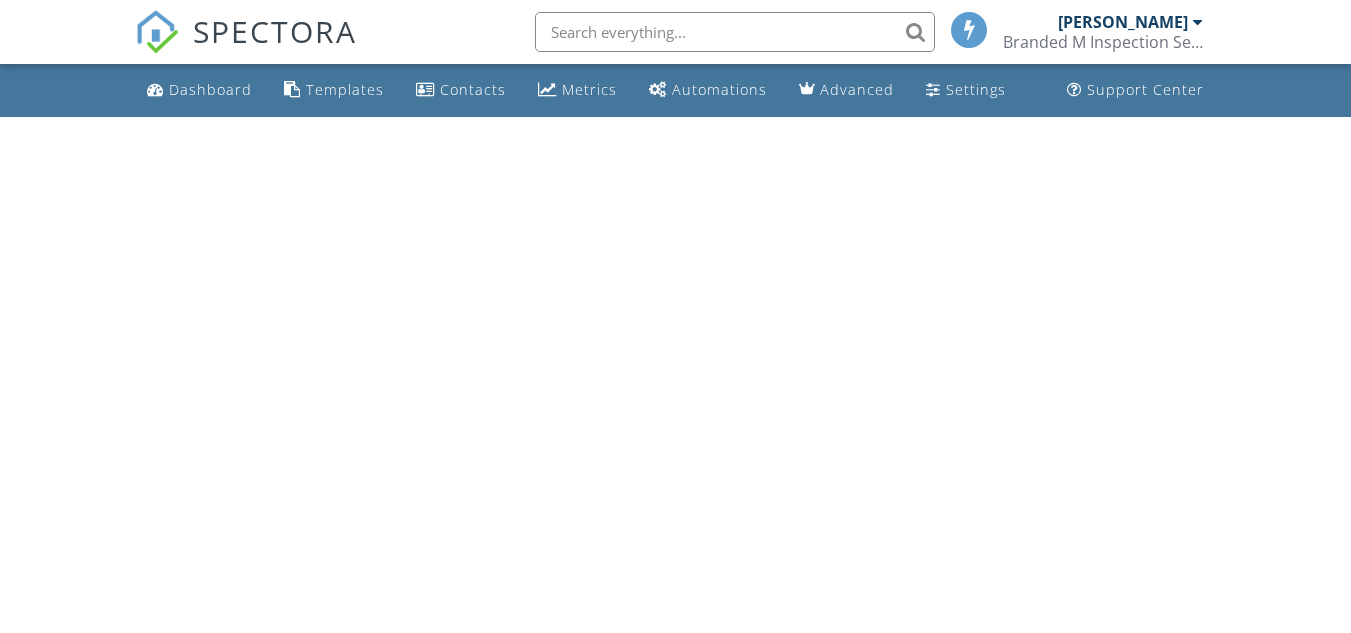 scroll, scrollTop: 0, scrollLeft: 0, axis: both 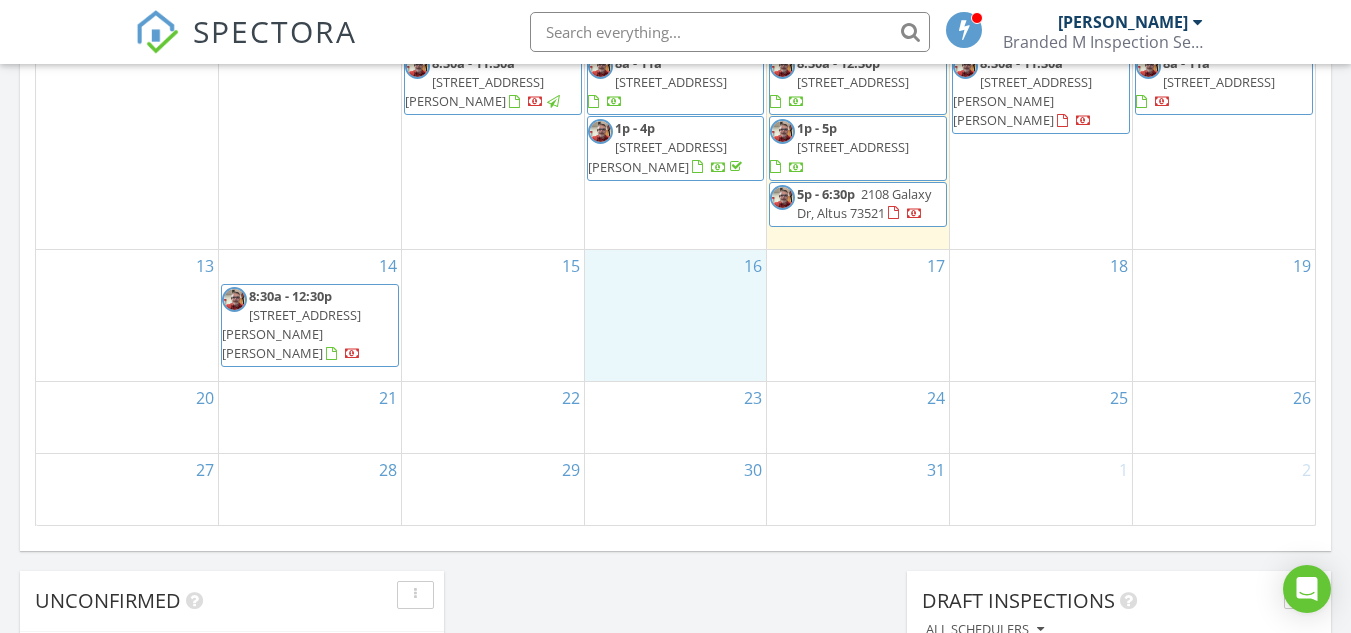click on "16" at bounding box center [676, 315] 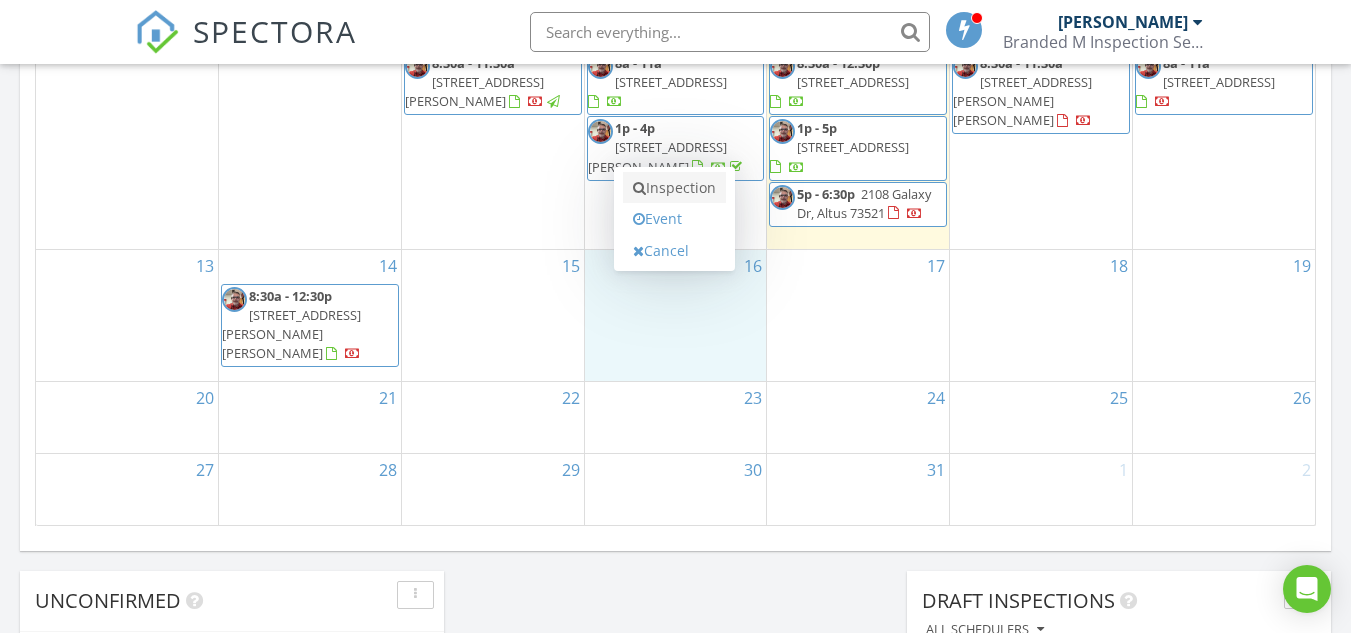 click on "Inspection" at bounding box center (674, 188) 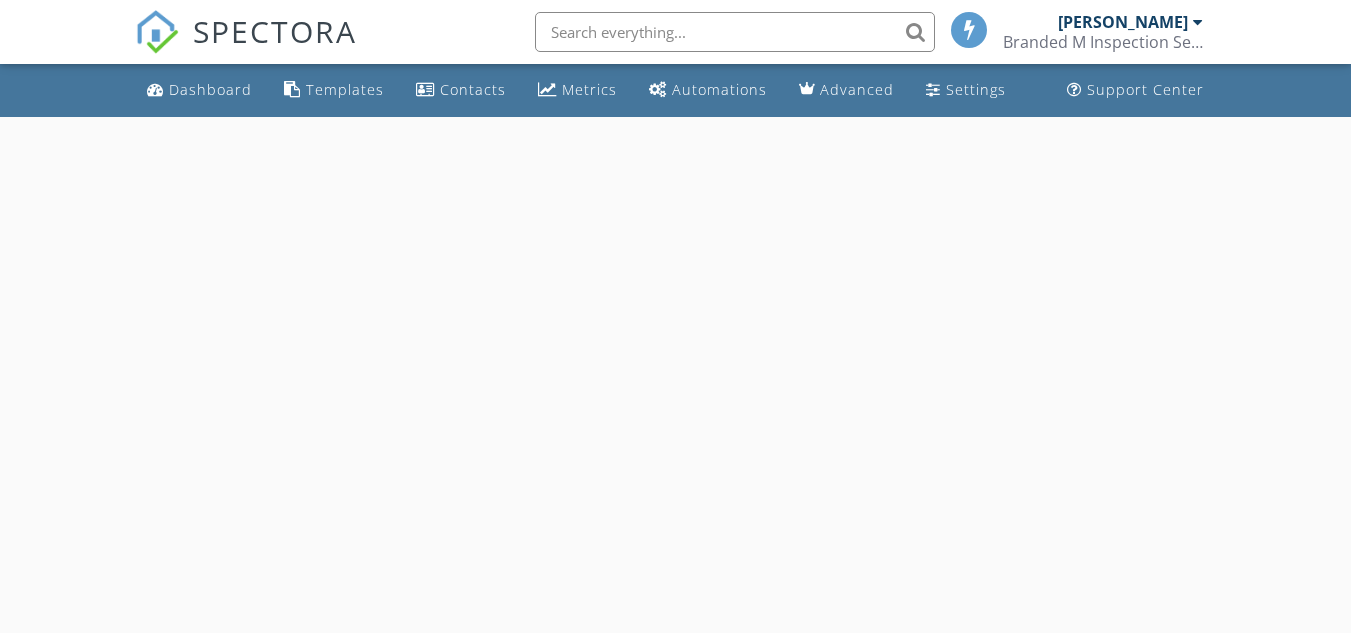scroll, scrollTop: 0, scrollLeft: 0, axis: both 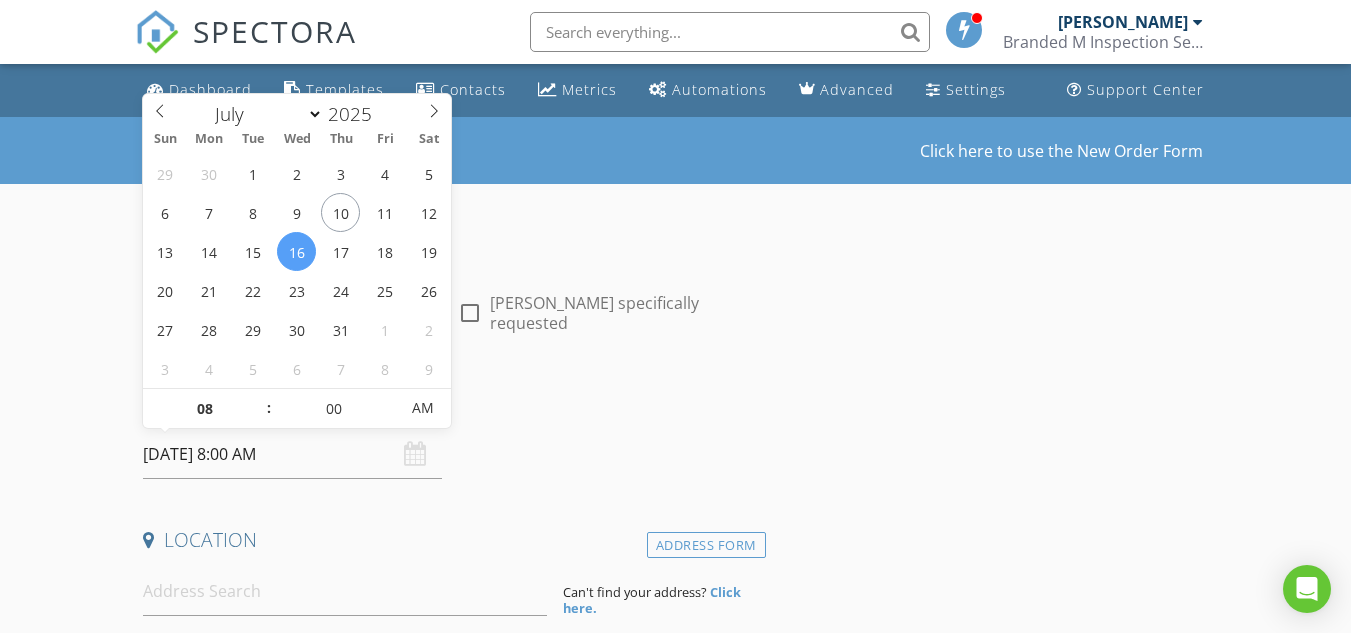 click on "07/16/2025 8:00 AM" at bounding box center [292, 454] 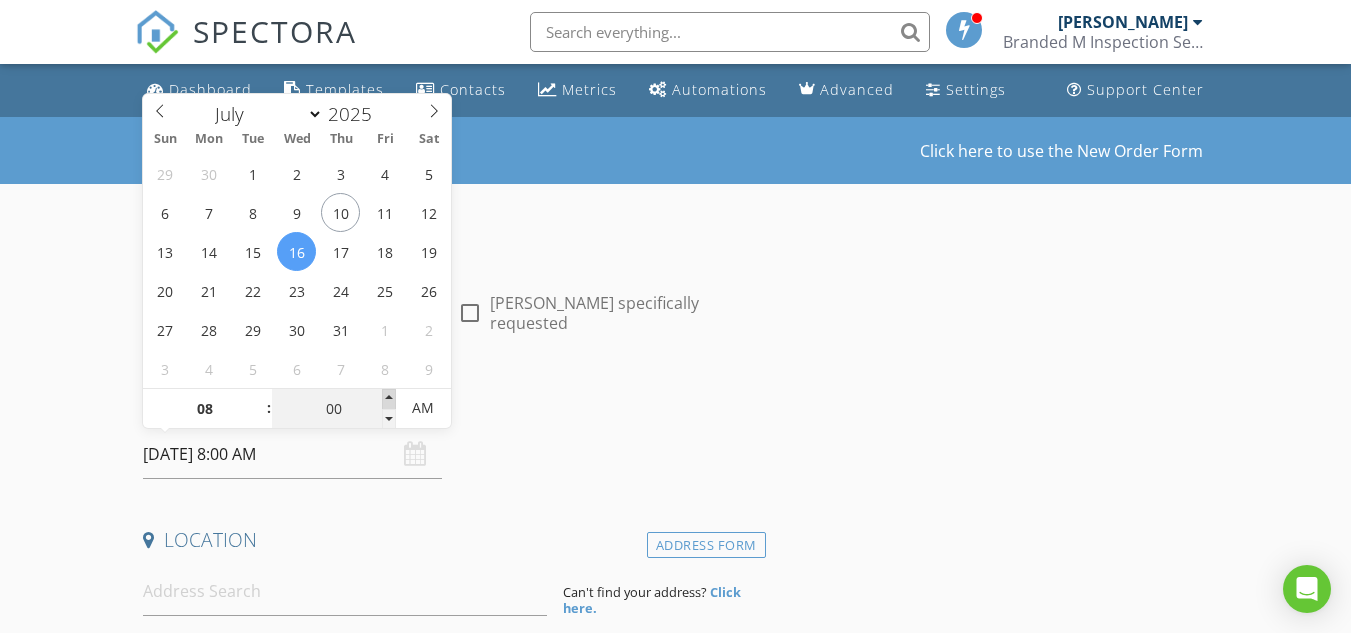 type on "05" 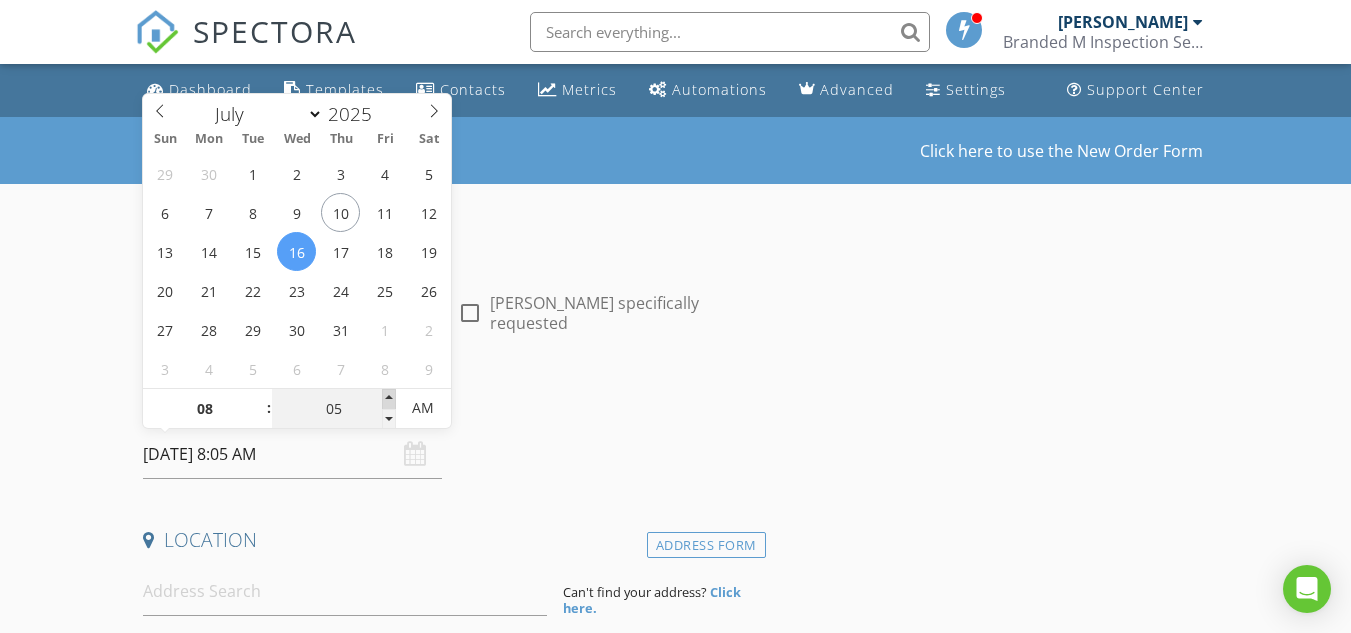 click at bounding box center (389, 399) 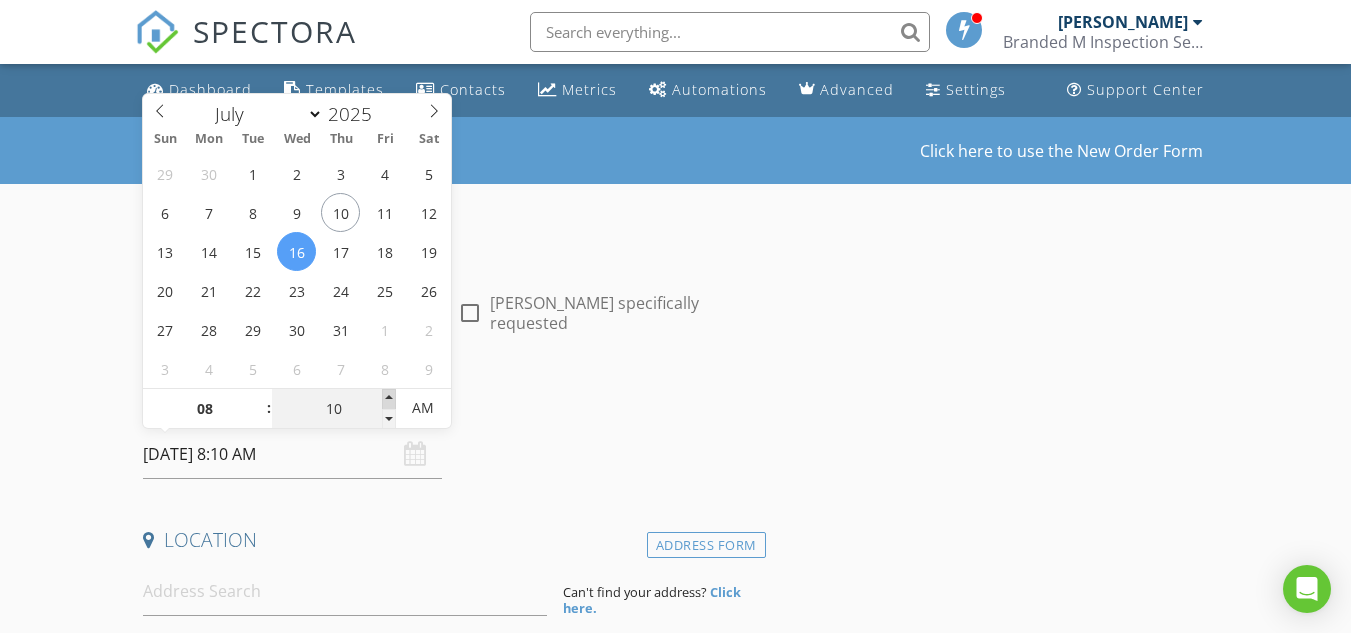 click at bounding box center [389, 399] 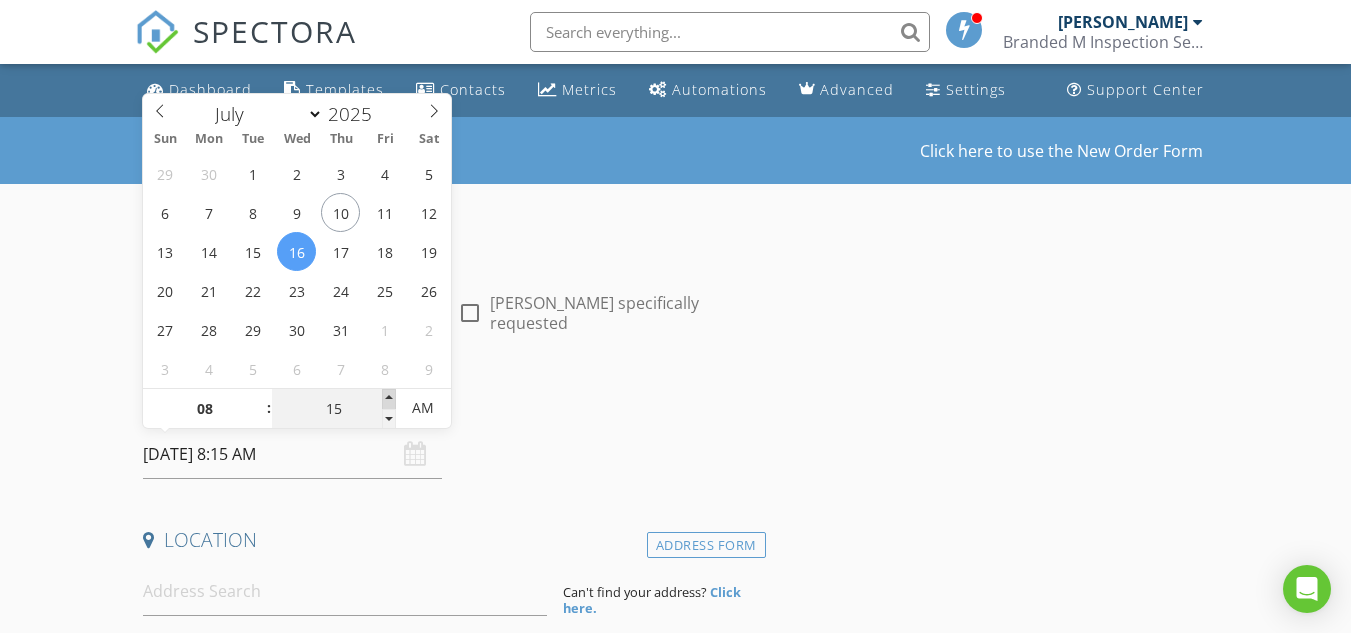click at bounding box center (389, 399) 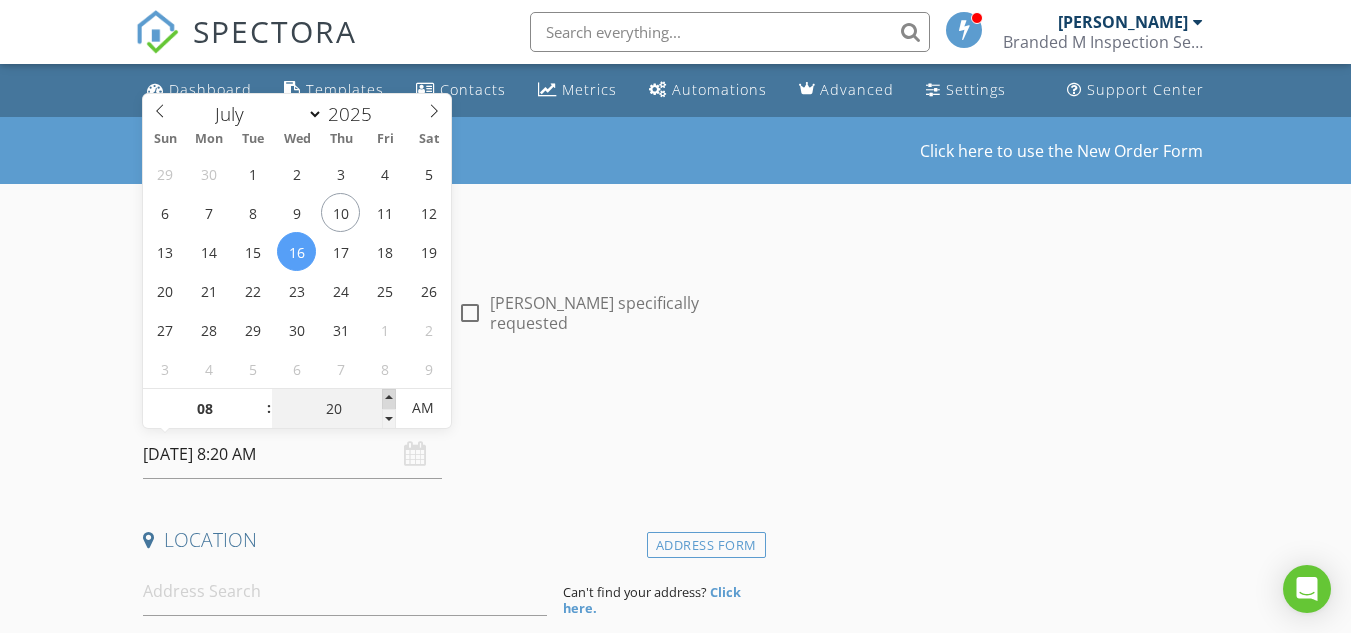 click at bounding box center [389, 399] 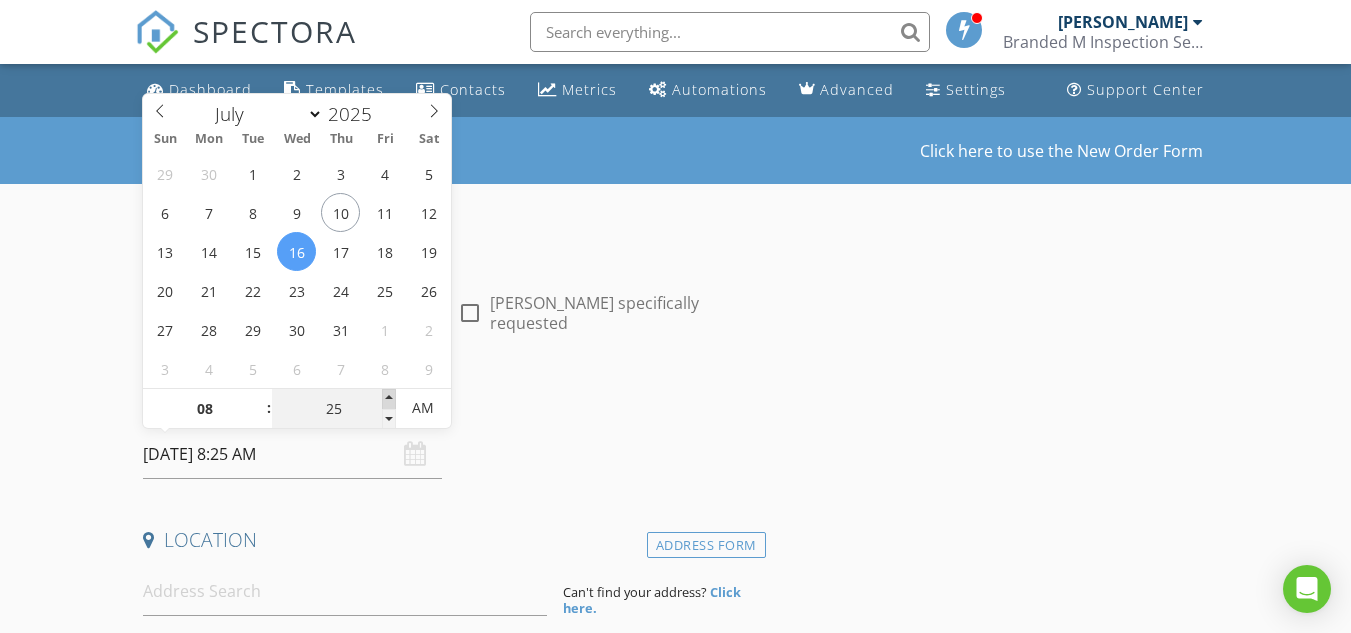 click at bounding box center (389, 399) 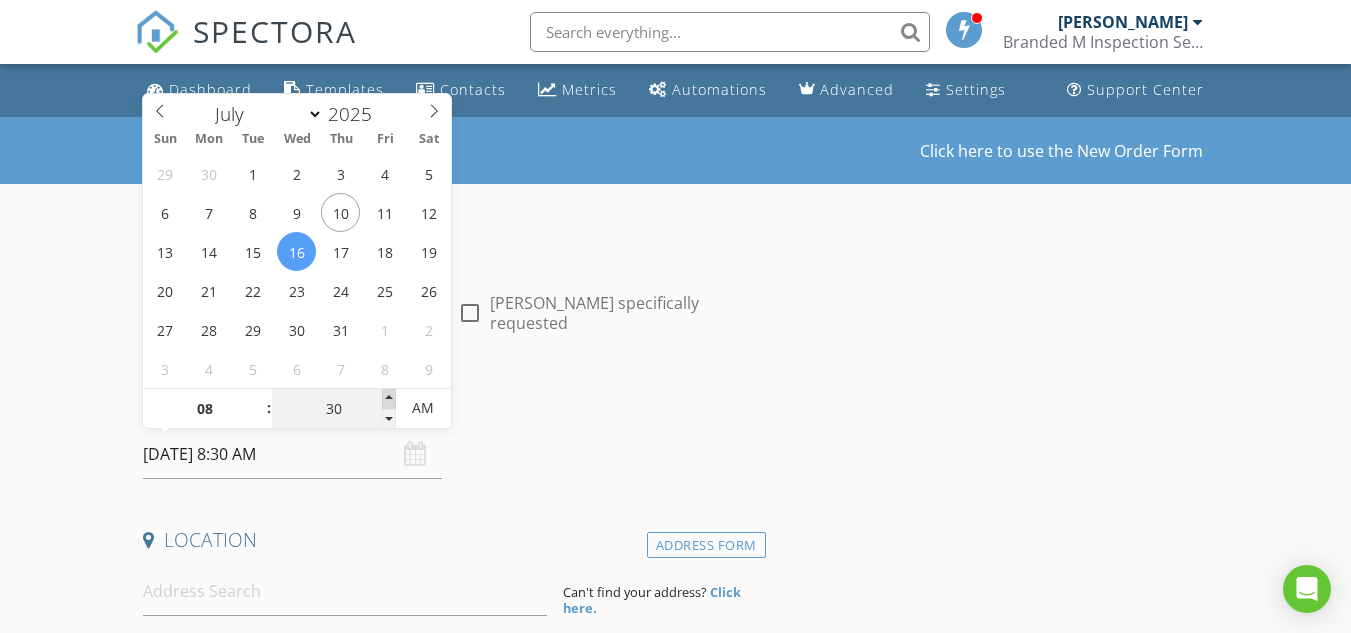 click at bounding box center (389, 399) 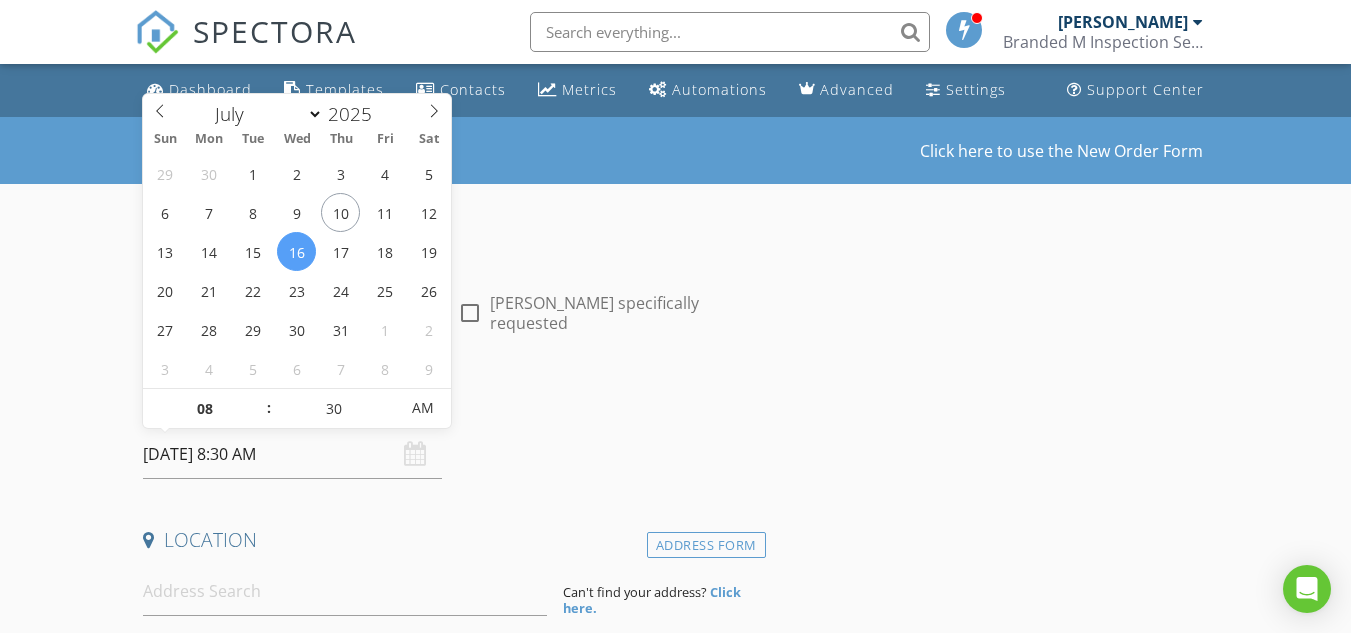 click on "INSPECTOR(S)
check_box   Shane McLaughlin   PRIMARY   Shane McLaughlin arrow_drop_down   check_box_outline_blank Shane McLaughlin specifically requested
Date/Time
07/16/2025 8:30 AM
Location
Address Form       Can't find your address?   Click here.
client
check_box Enable Client CC email for this inspection   Client Search     check_box_outline_blank Client is a Company/Organization     First Name   Last Name   Email   CC Email   Phone           Notes   Private Notes
ADD ADDITIONAL client
SERVICES
check_box_outline_blank   Residential Inspection   Residential Inspection check_box_outline_blank   Residential Multi Unit Inspection    Residential Multi Unit Inspection check_box_outline_blank   Termite Inspection   Termite Inspection ODAFF-1 check_box_outline_blank   Sewer Scope" at bounding box center (675, 1666) 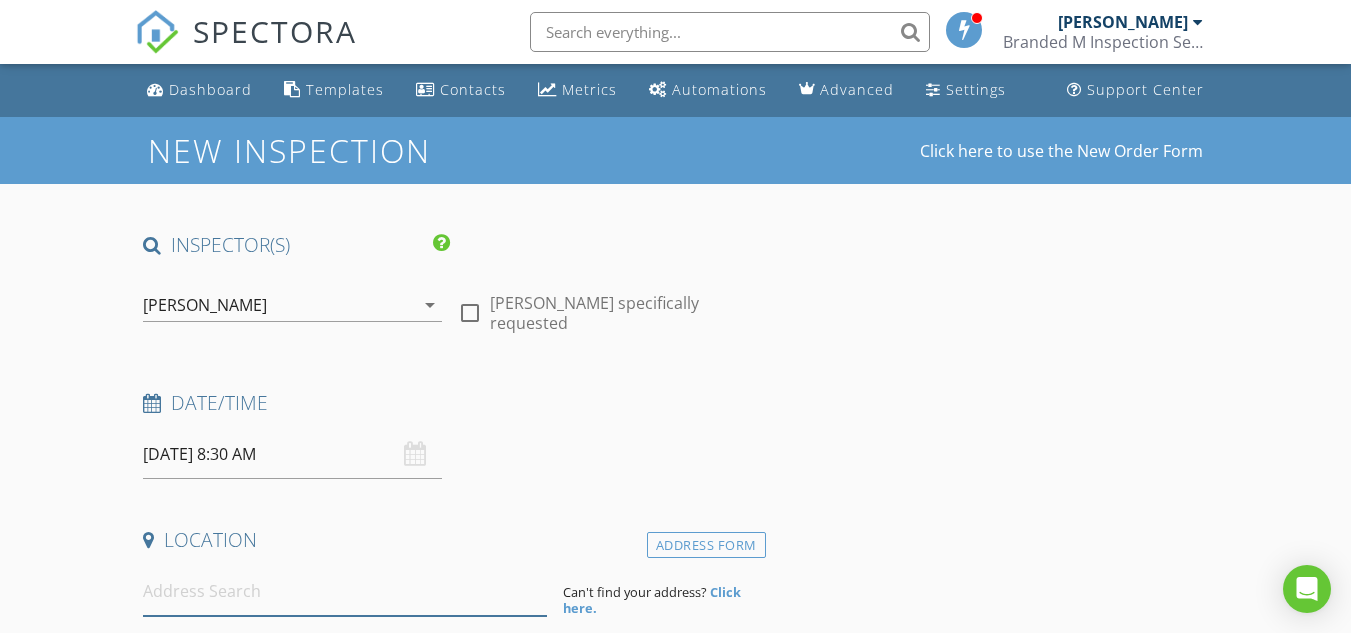 click at bounding box center (345, 591) 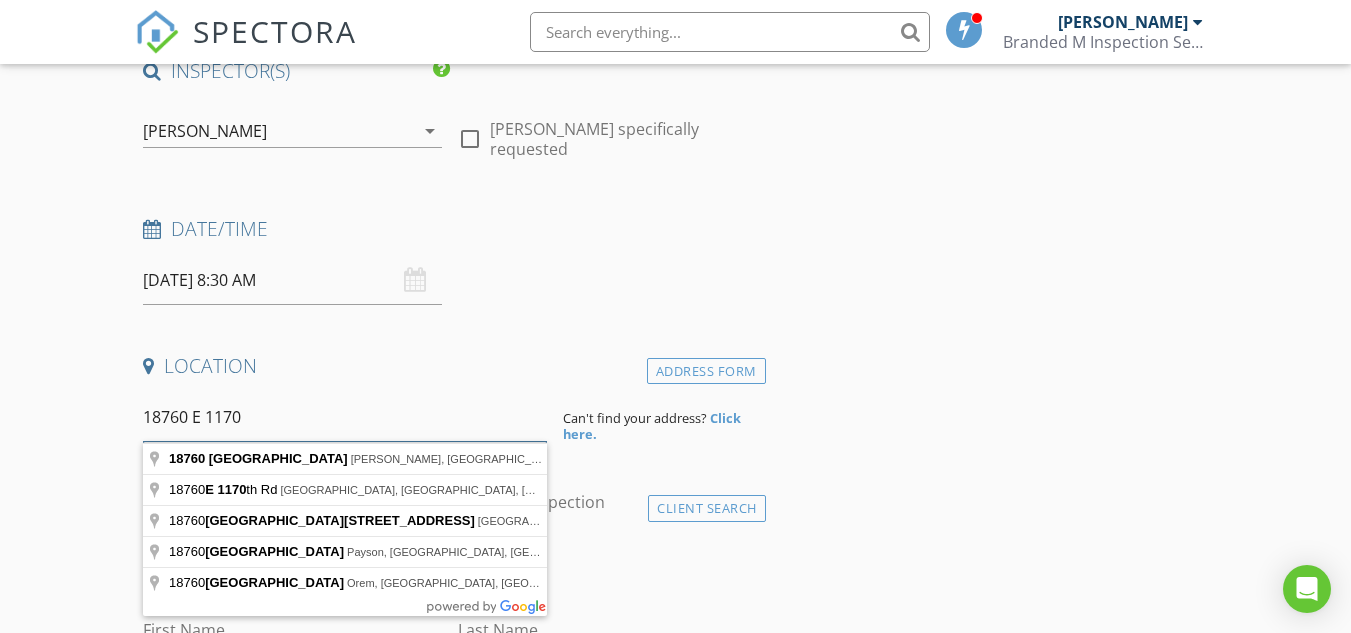 scroll, scrollTop: 259, scrollLeft: 0, axis: vertical 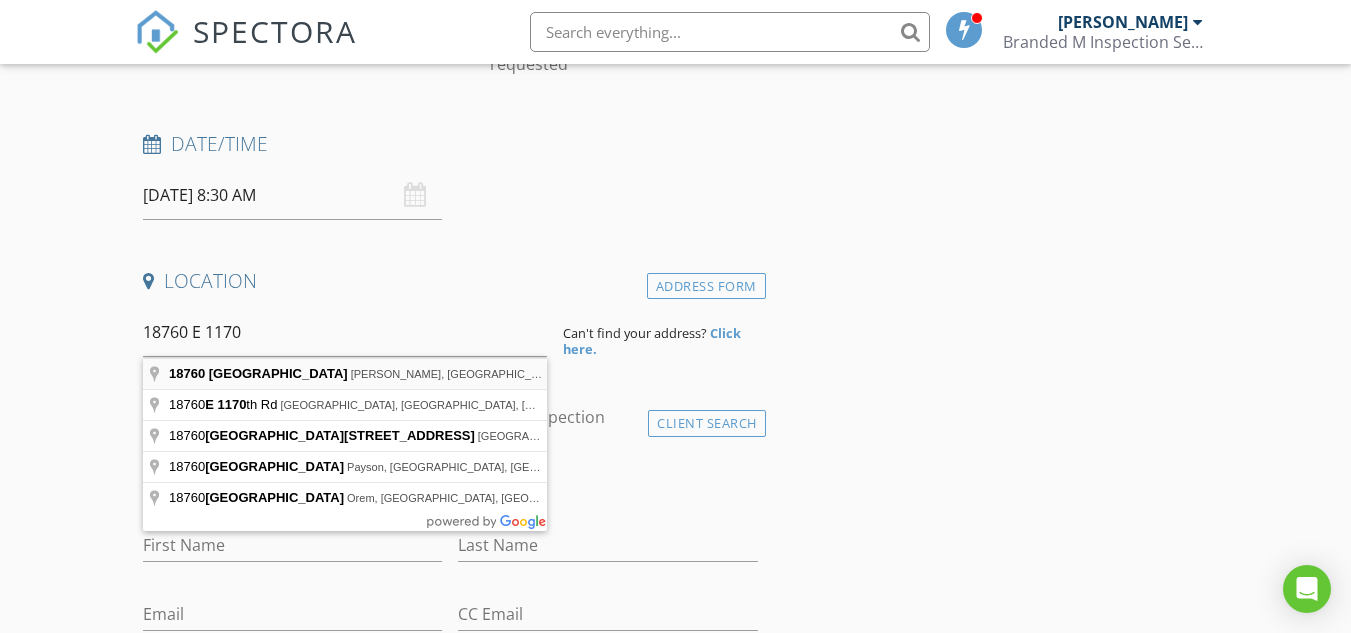 type on "18760 East 1170 Road, Sayre, OK, USA" 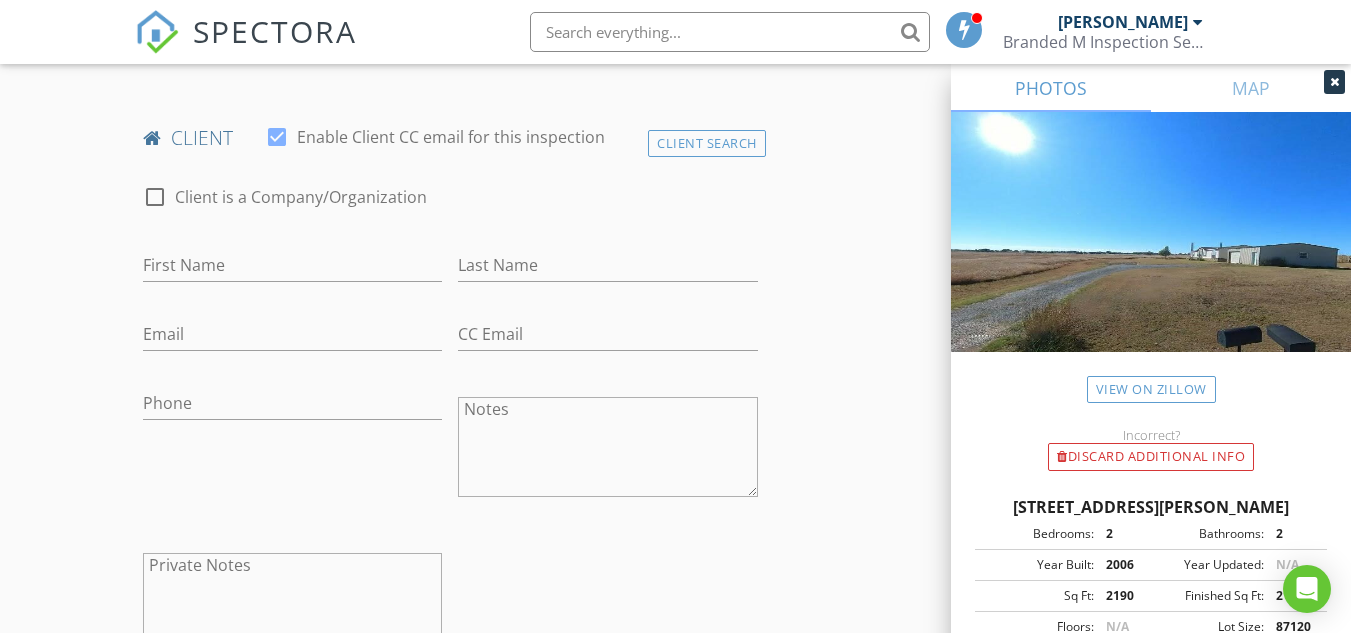 scroll, scrollTop: 966, scrollLeft: 0, axis: vertical 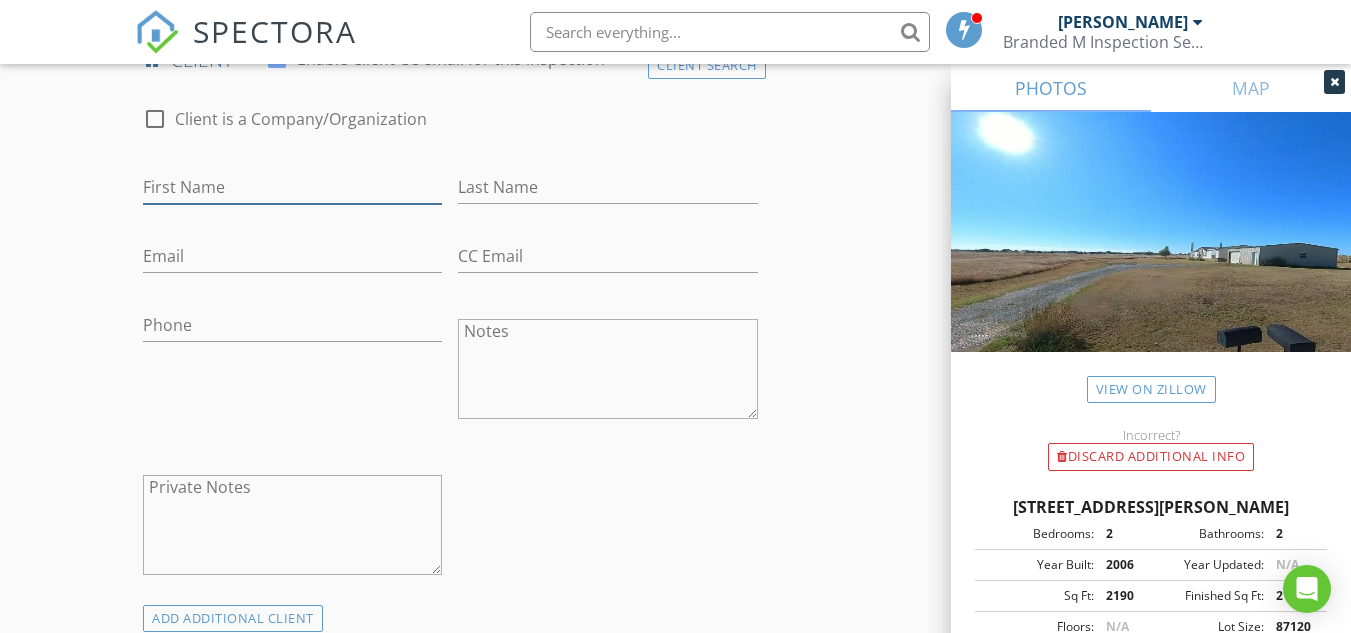 click on "First Name" at bounding box center (292, 187) 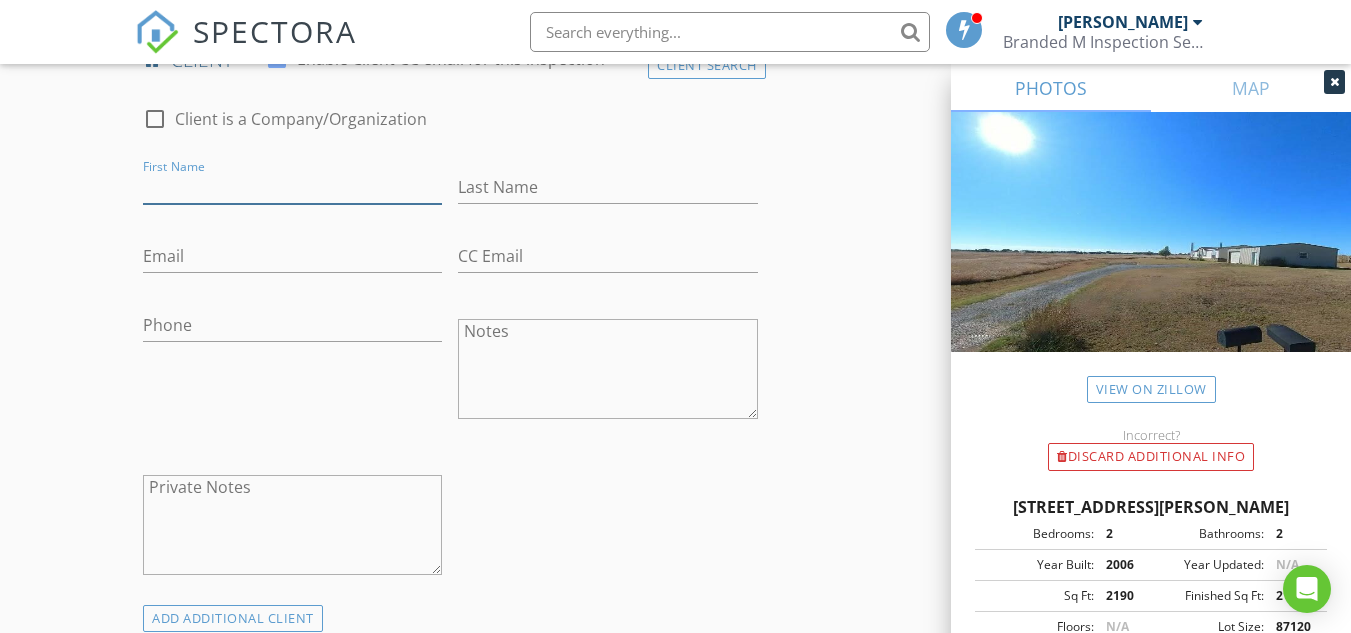 type on "s" 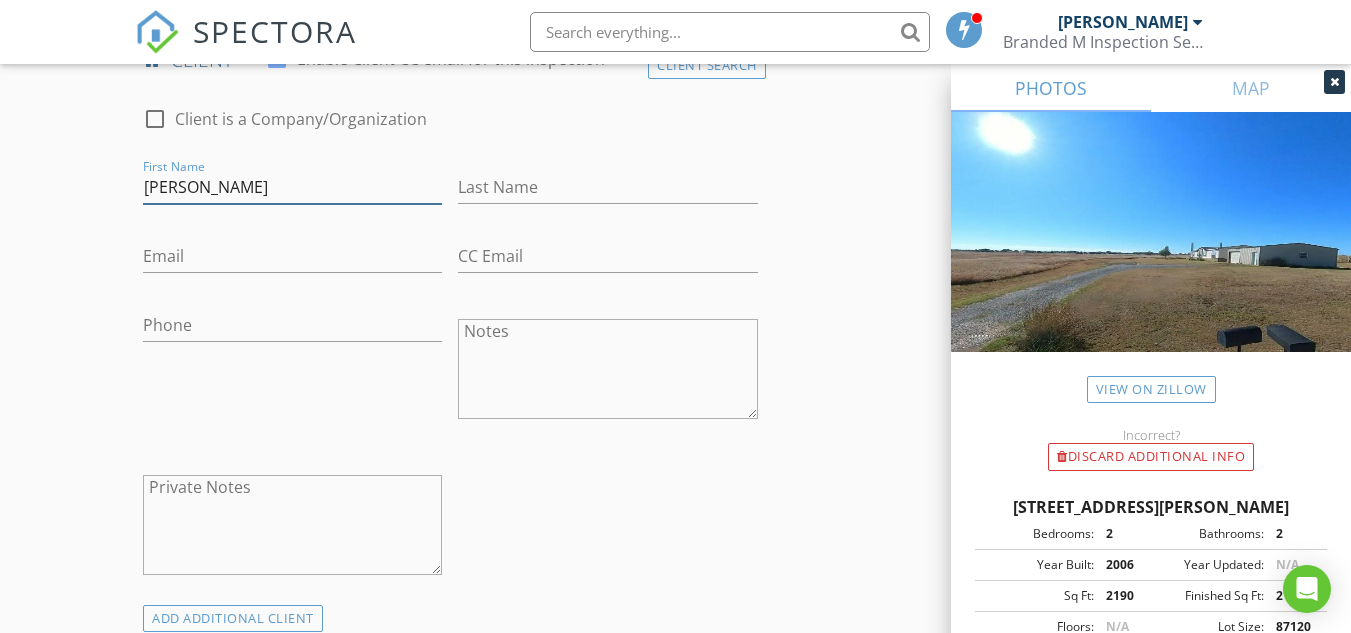 type on "Steven" 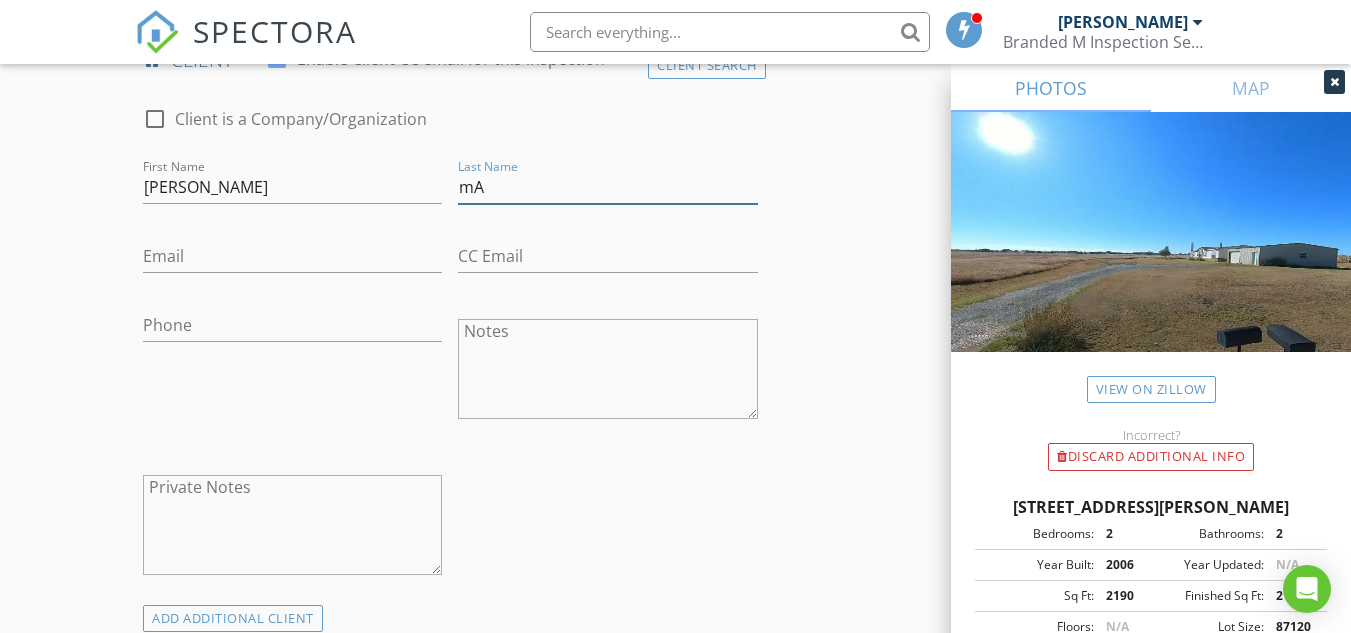 type on "m" 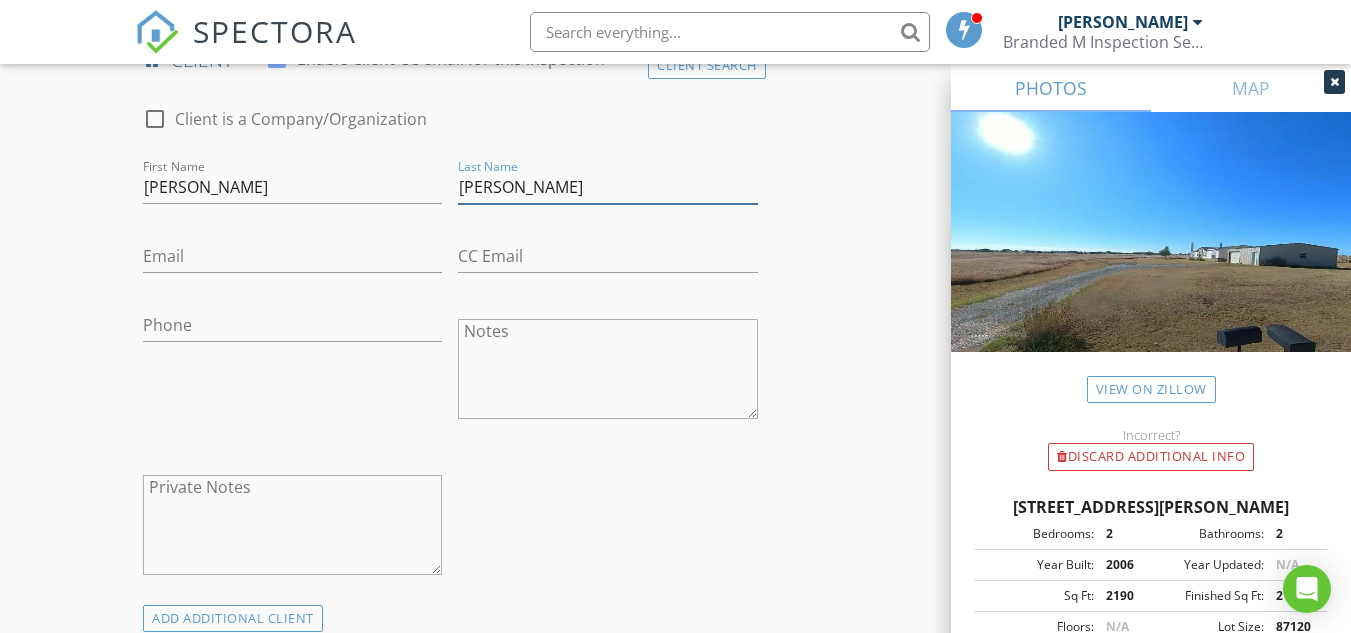 type on "Martin" 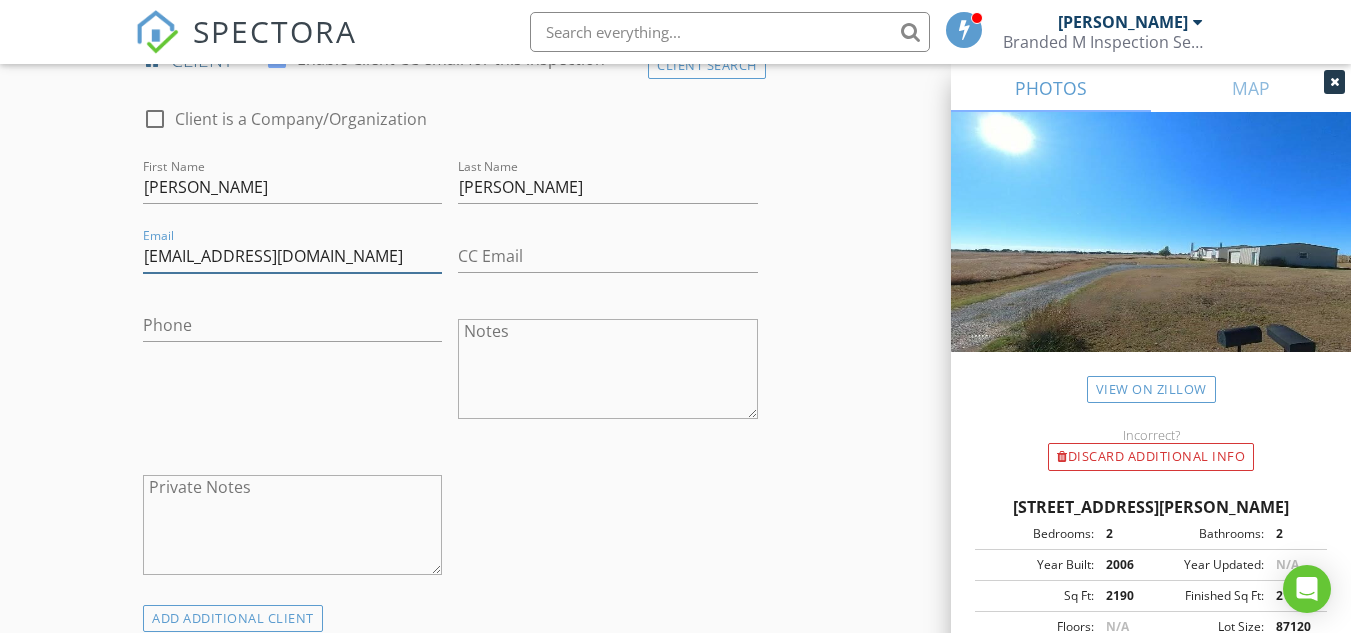 type on "stevenm5376@gmail.com" 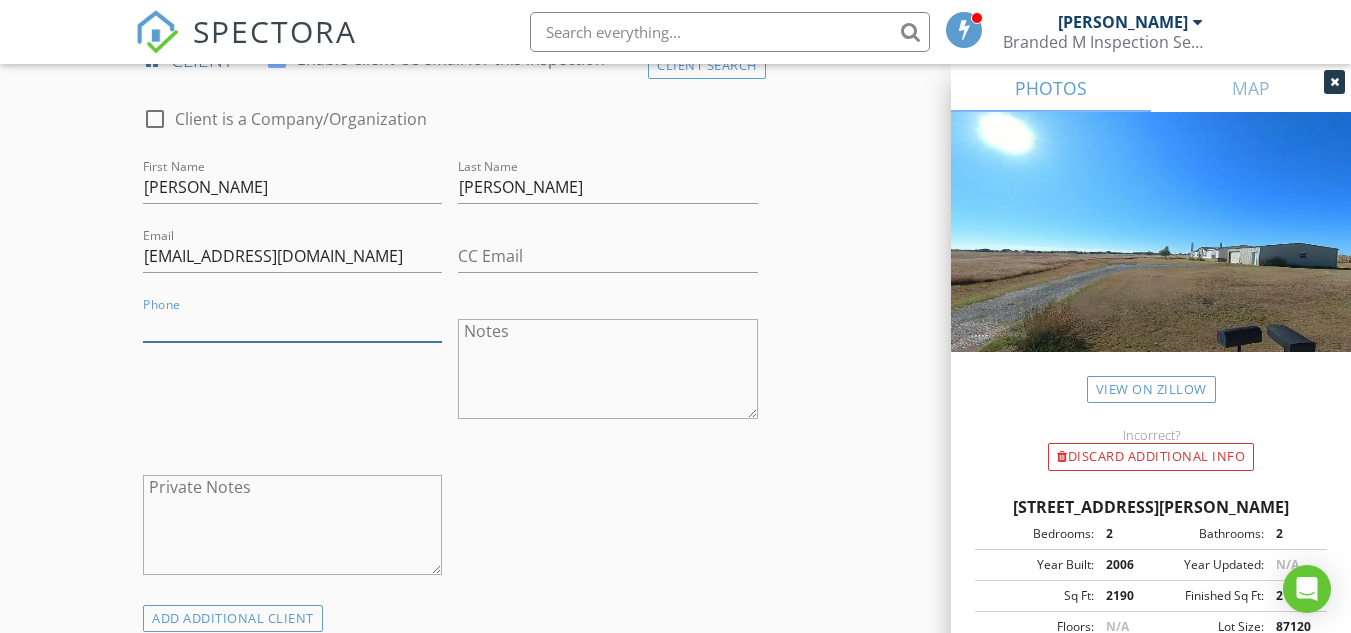 click on "Phone" at bounding box center [292, 325] 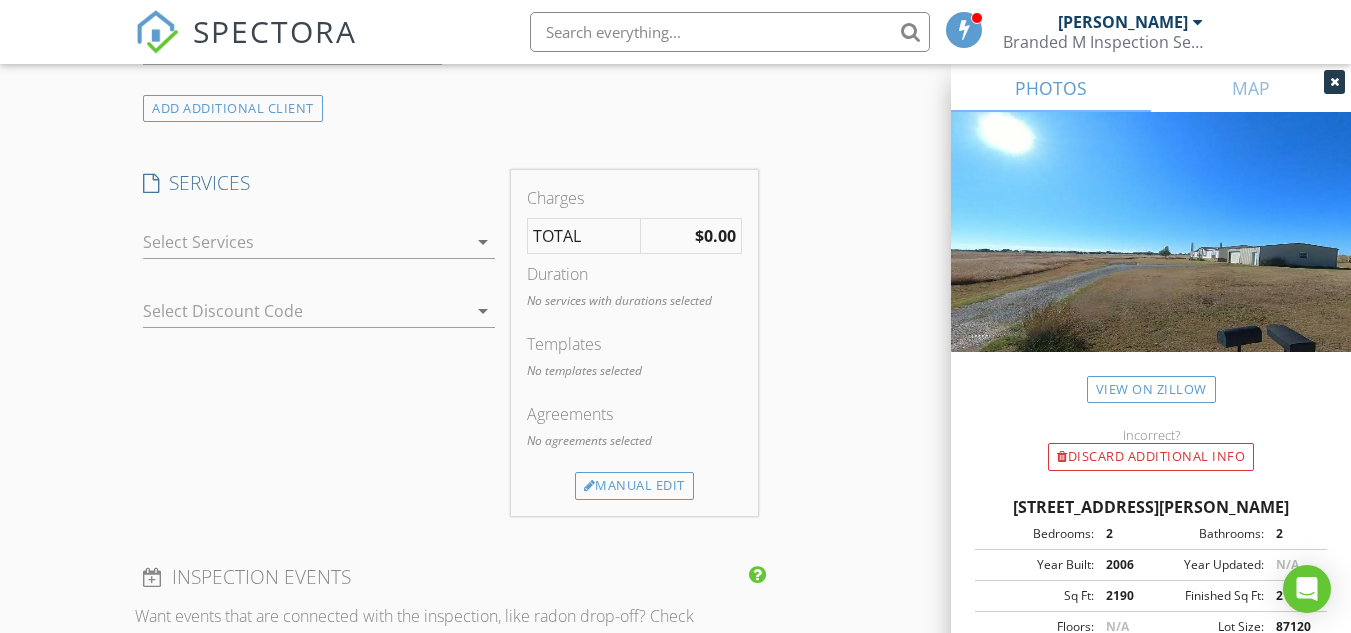 scroll, scrollTop: 1542, scrollLeft: 0, axis: vertical 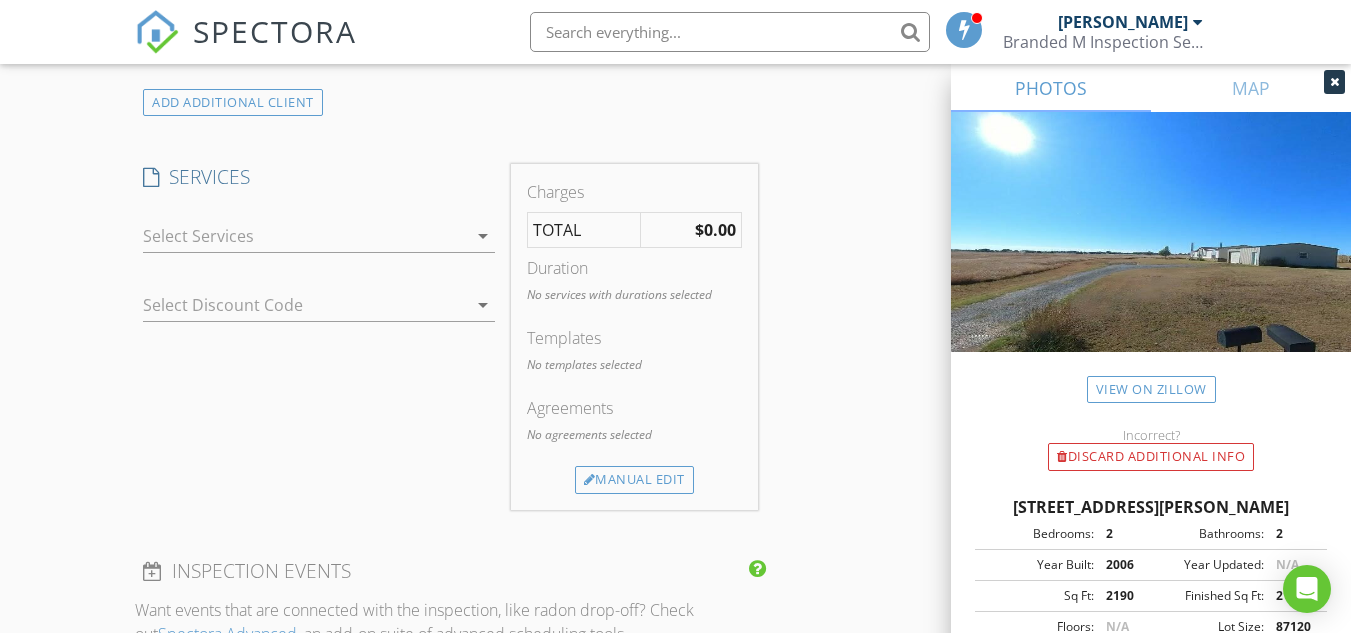 type on "580-729-0224" 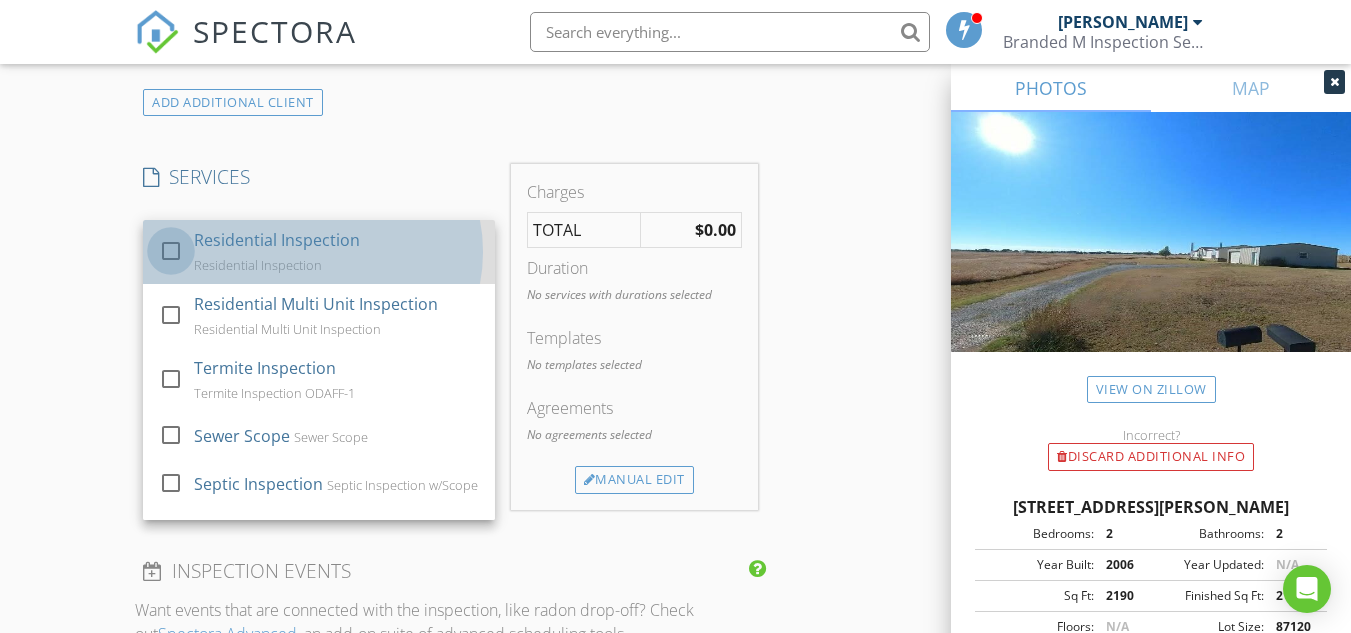 click at bounding box center [171, 251] 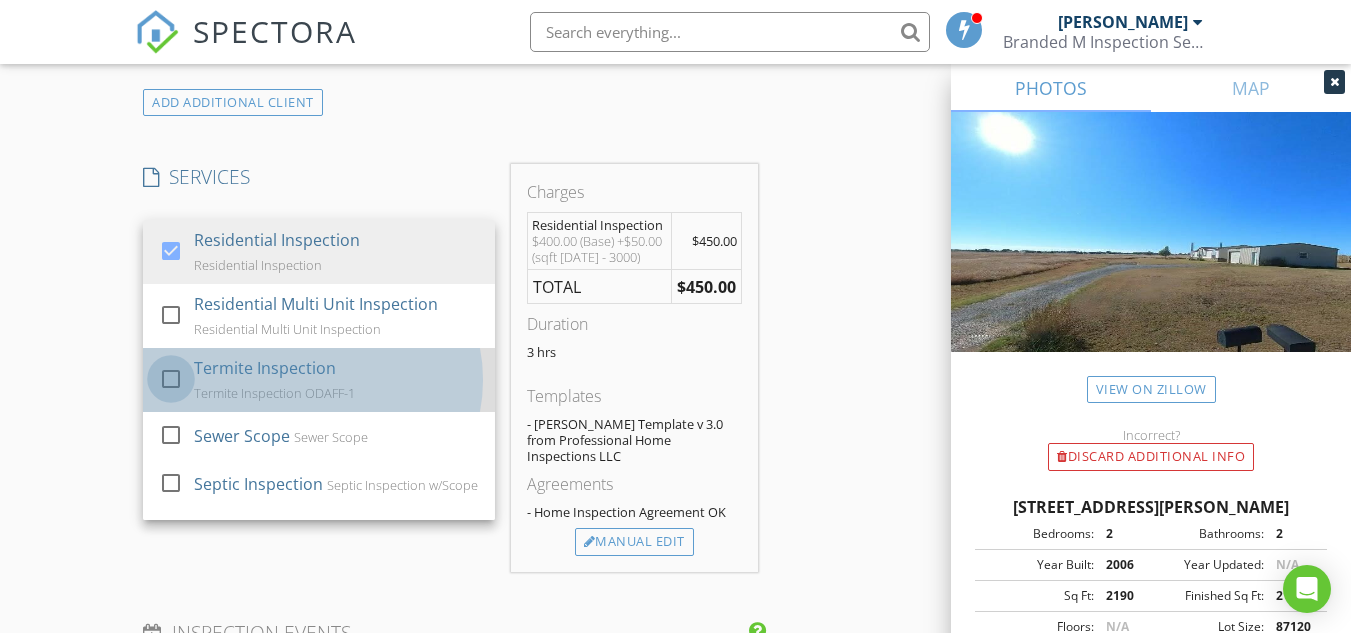click at bounding box center (171, 379) 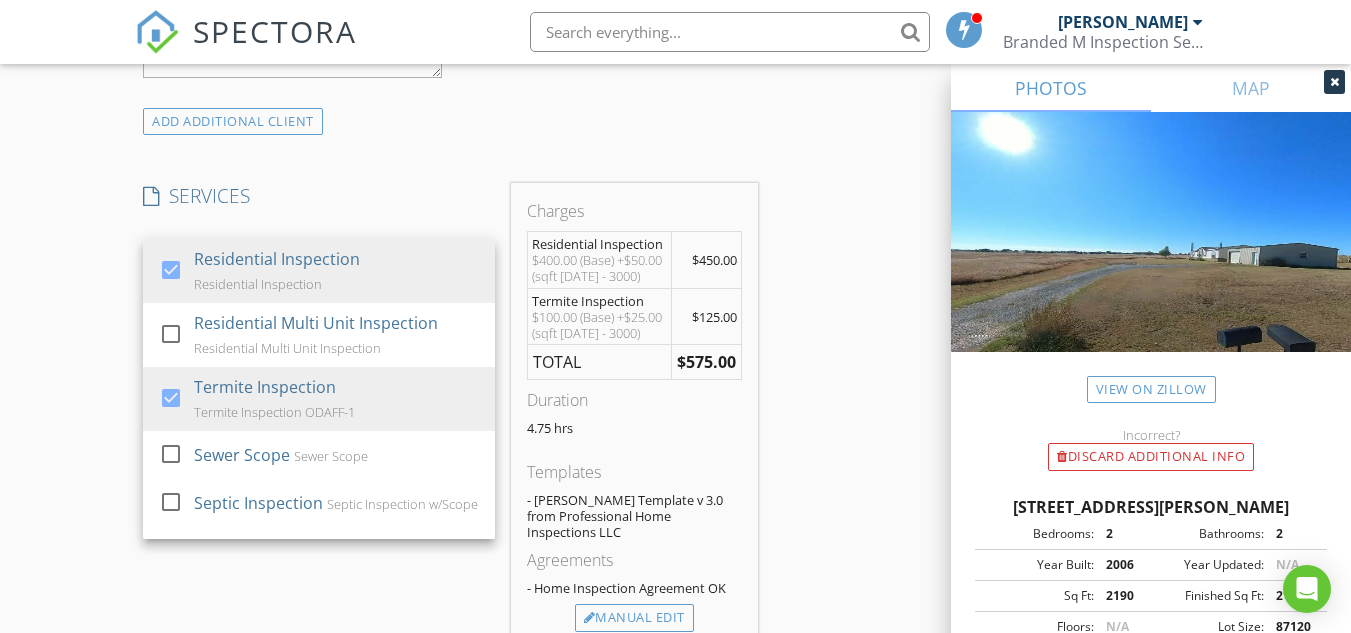 scroll, scrollTop: 1560, scrollLeft: 0, axis: vertical 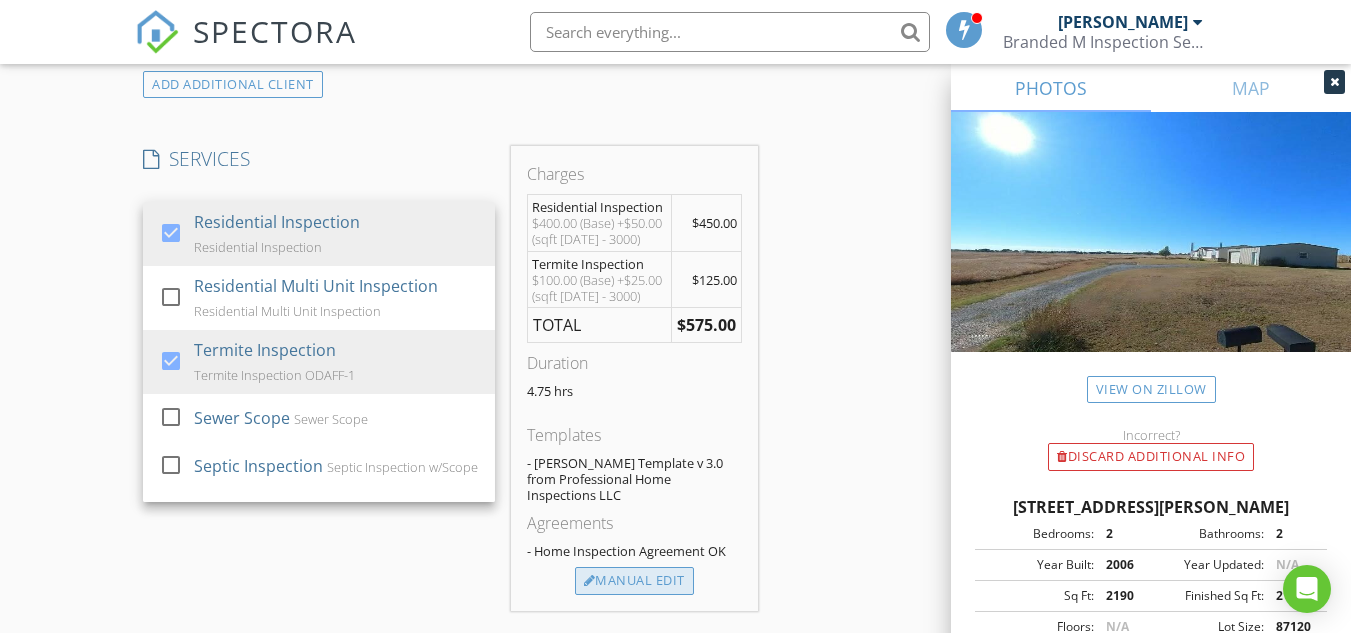 click on "Manual Edit" at bounding box center (634, 581) 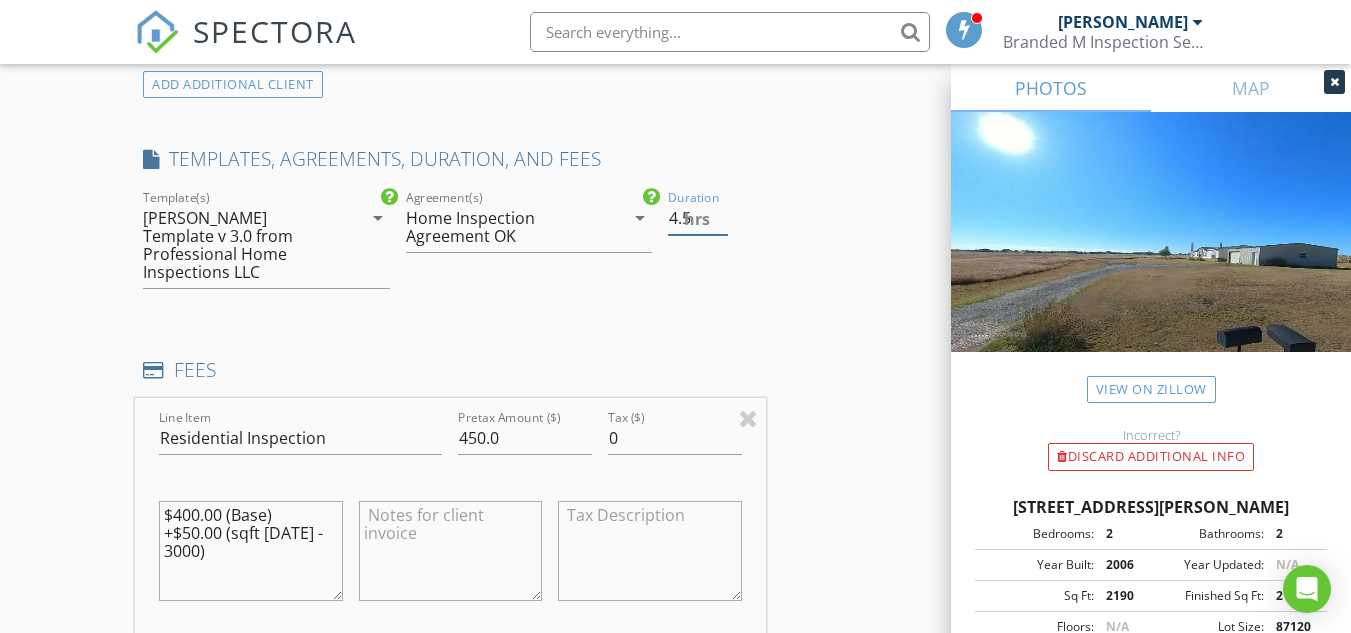 click on "4.5" at bounding box center (697, 218) 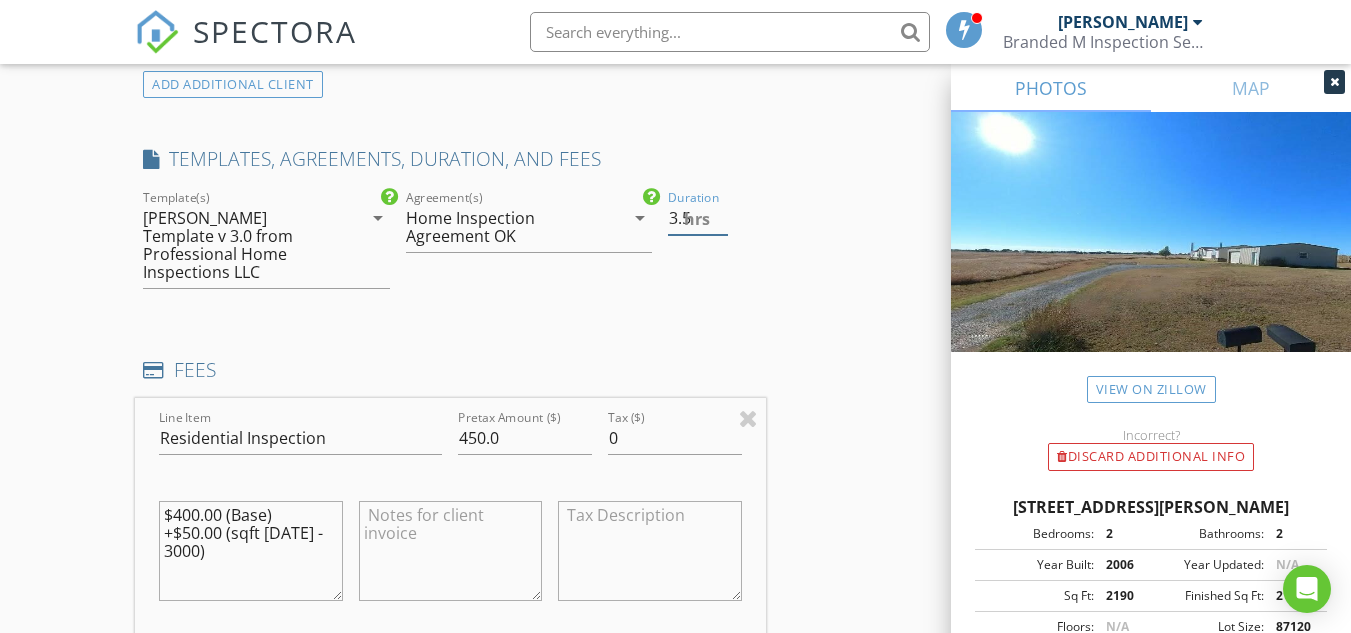 click on "3.5" at bounding box center (697, 218) 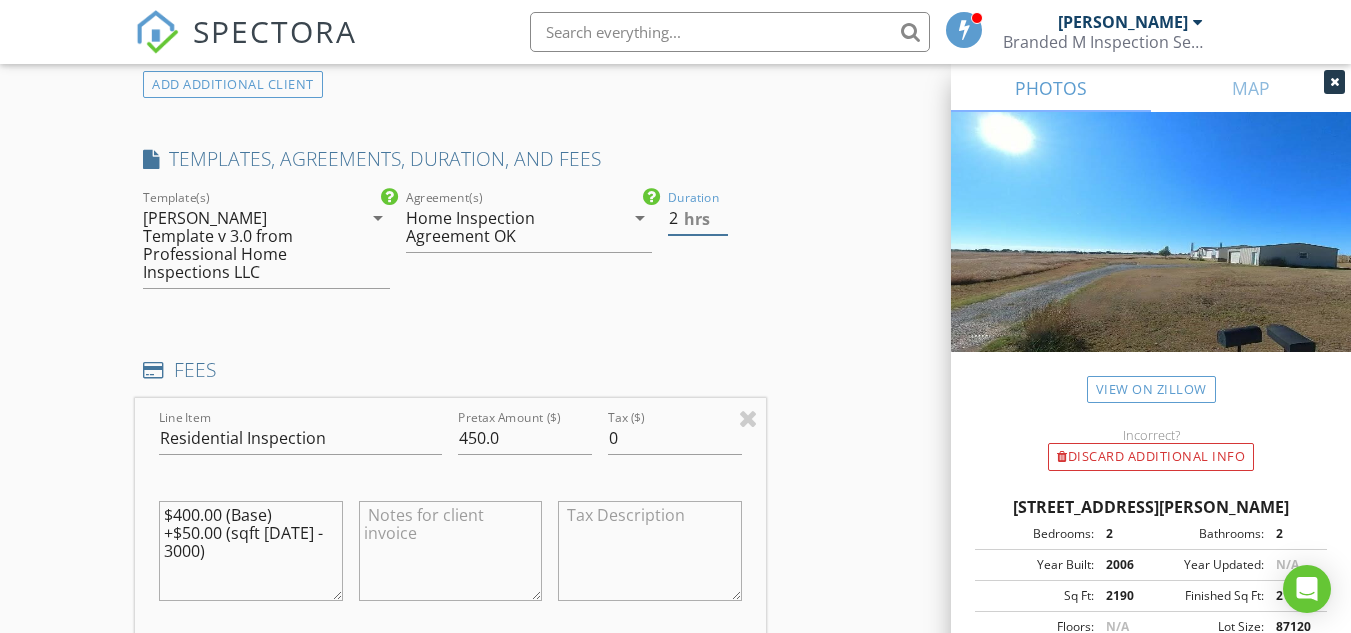 click on "2" at bounding box center (697, 218) 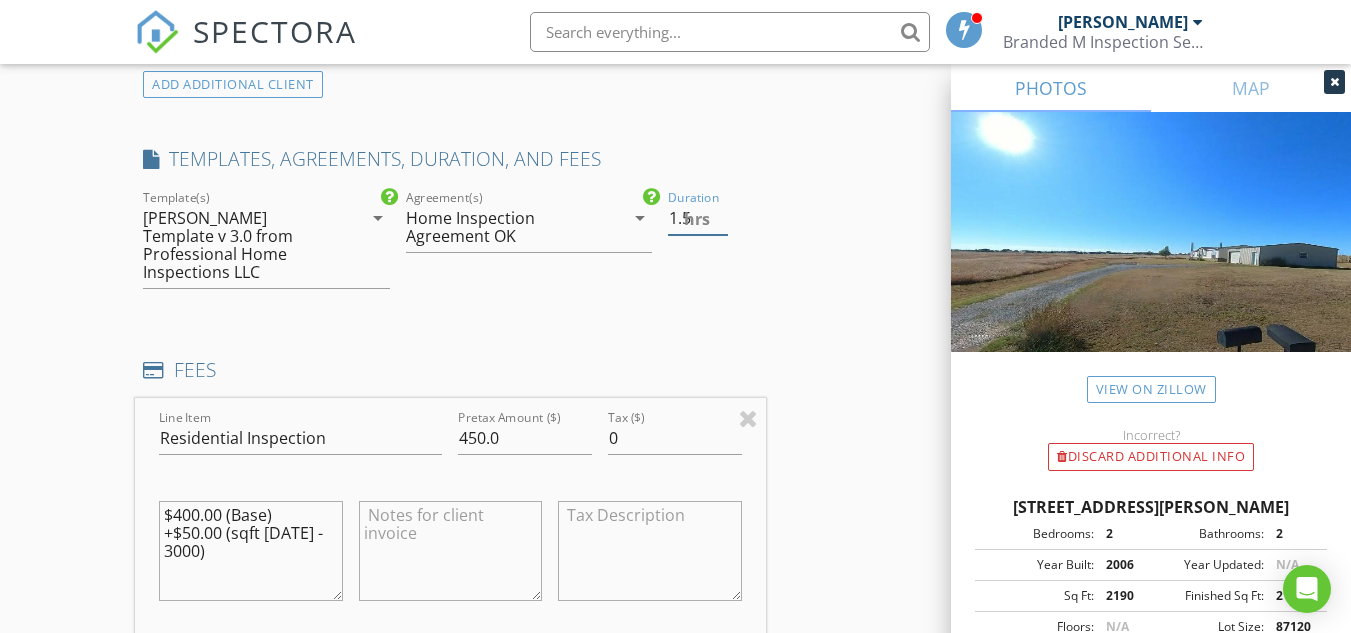 click on "1.5" at bounding box center (697, 218) 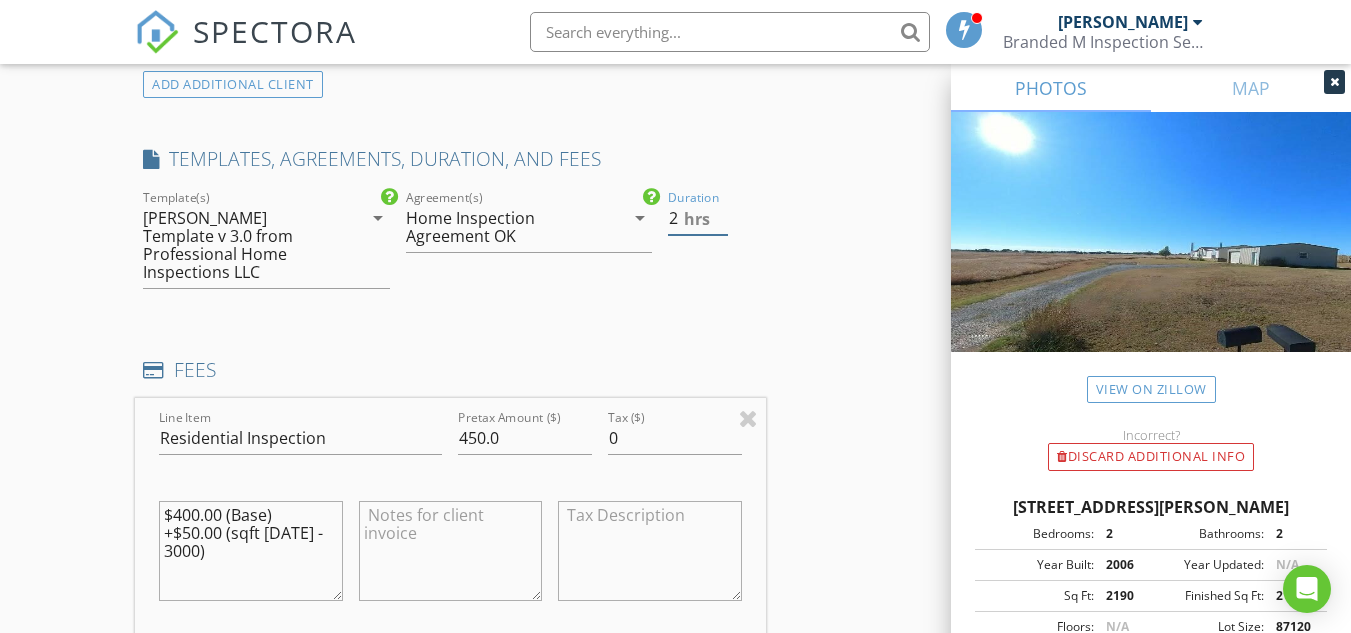 click on "2" at bounding box center (697, 218) 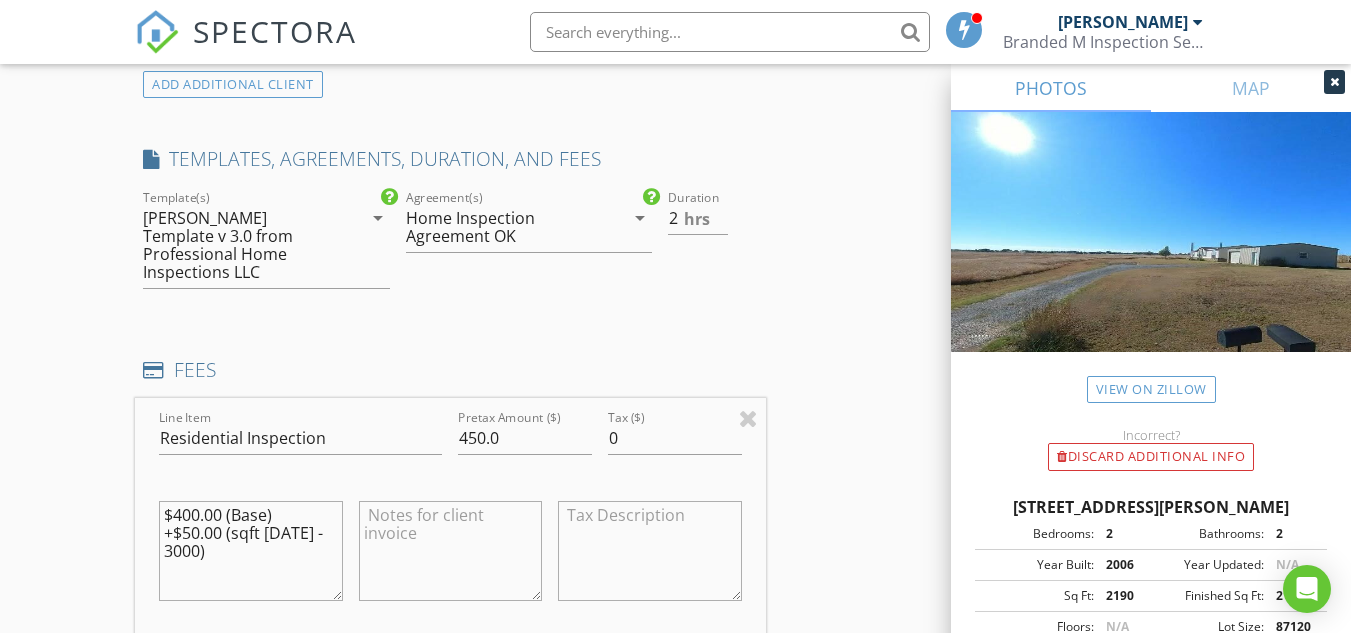 click on "INSPECTOR(S)
check_box   Shane McLaughlin   PRIMARY   Shane McLaughlin arrow_drop_down   check_box_outline_blank Shane McLaughlin specifically requested
Date/Time
07/16/2025 8:30 AM
Location
Address Search       Address 18760 E 1170 Rd   Unit   City Sayre   State OK   Zip 73662   County Beckham     Square Feet 2190   Year Built 2006   Foundation arrow_drop_down     Shane McLaughlin     60.9 miles     (an hour)
client
check_box Enable Client CC email for this inspection   Client Search     check_box_outline_blank Client is a Company/Organization     First Name Steven   Last Name Martin   Email stevenm5376@gmail.com   CC Email   Phone 580-729-0224           Notes   Private Notes
ADD ADDITIONAL client
SERVICES
check_box   Residential Inspection   Residential Inspection" at bounding box center (675, 584) 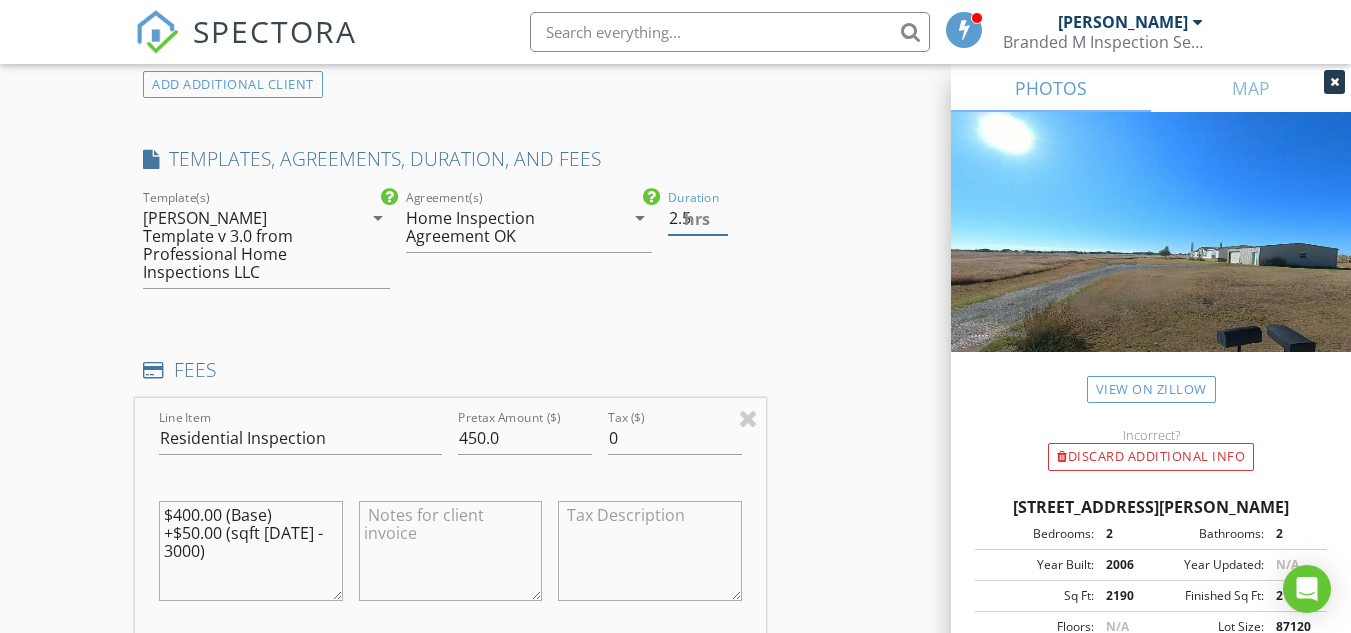 click on "2.5" at bounding box center [697, 218] 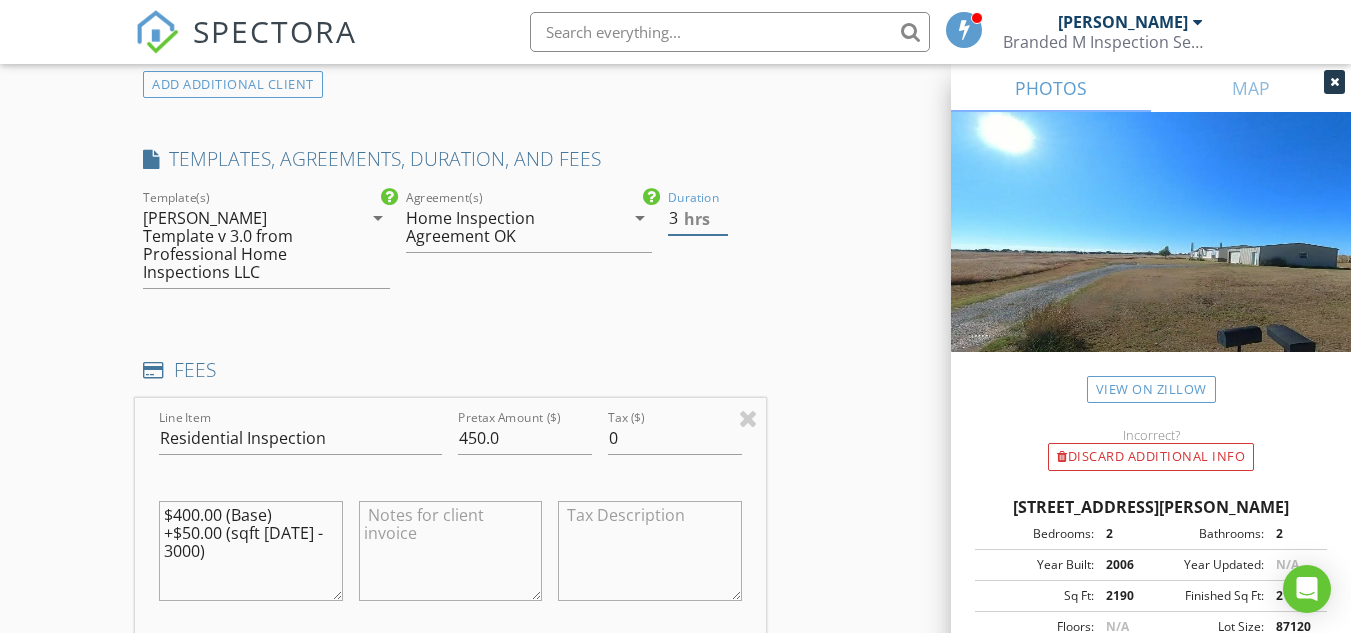 type on "3" 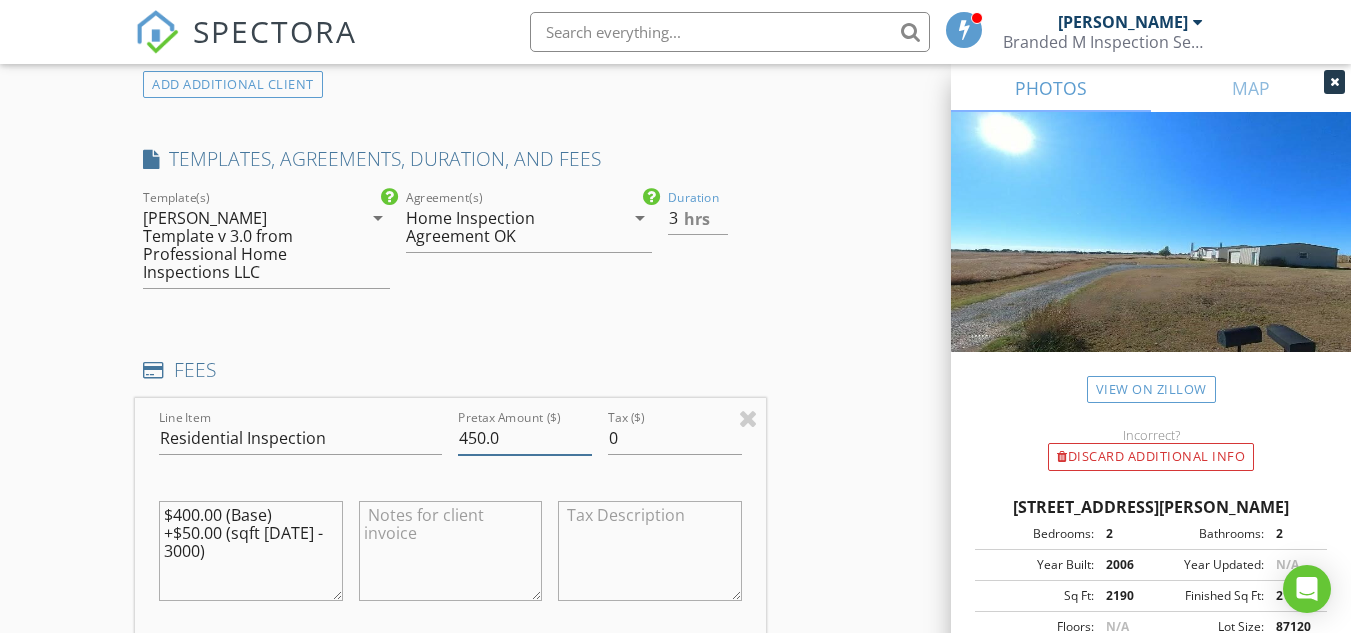 click on "450.0" at bounding box center (525, 438) 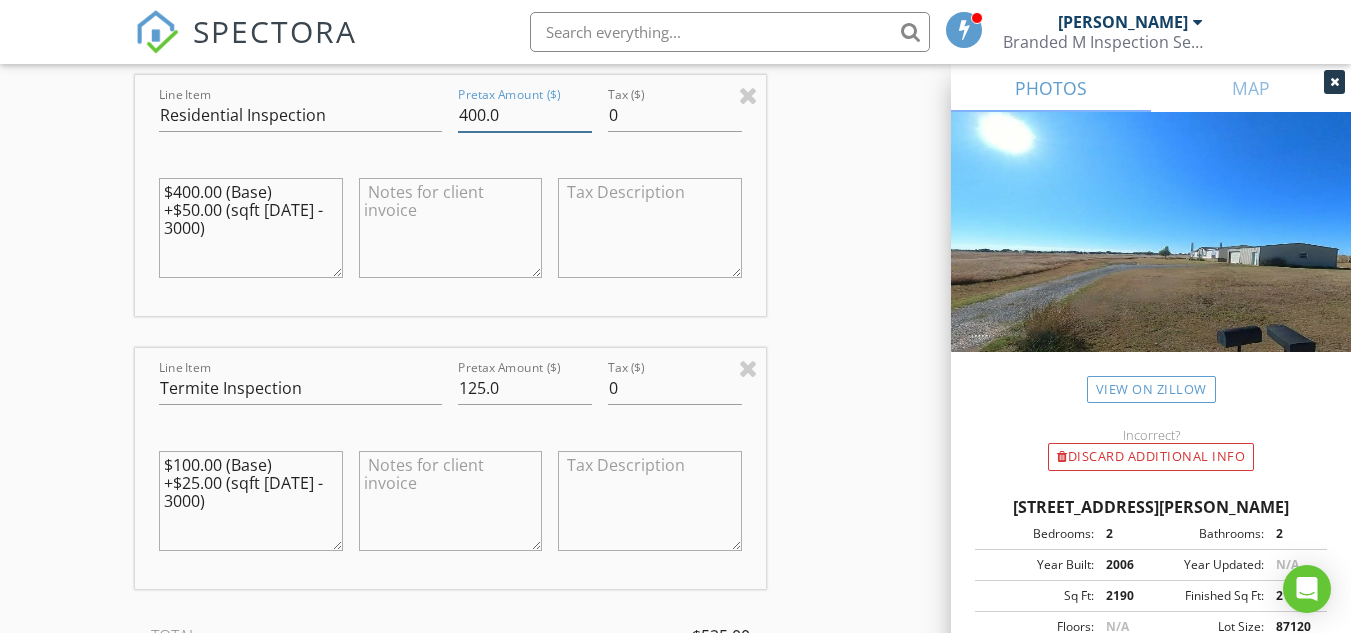 scroll, scrollTop: 1918, scrollLeft: 0, axis: vertical 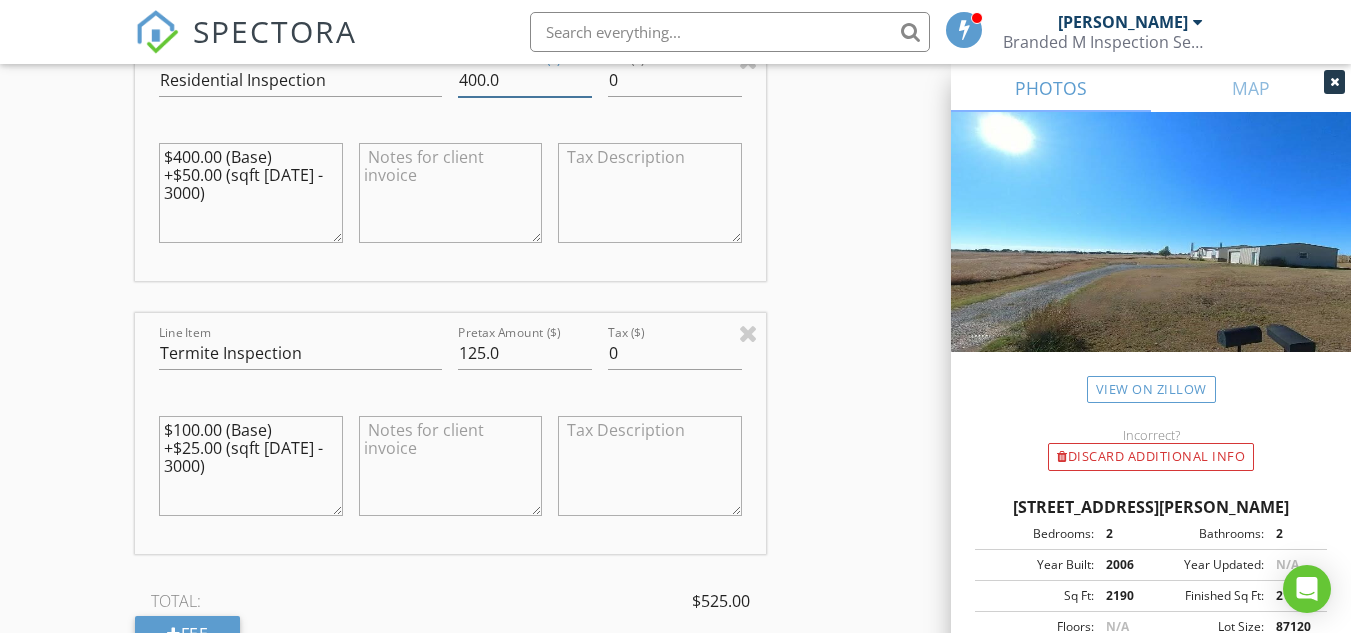 type on "400.0" 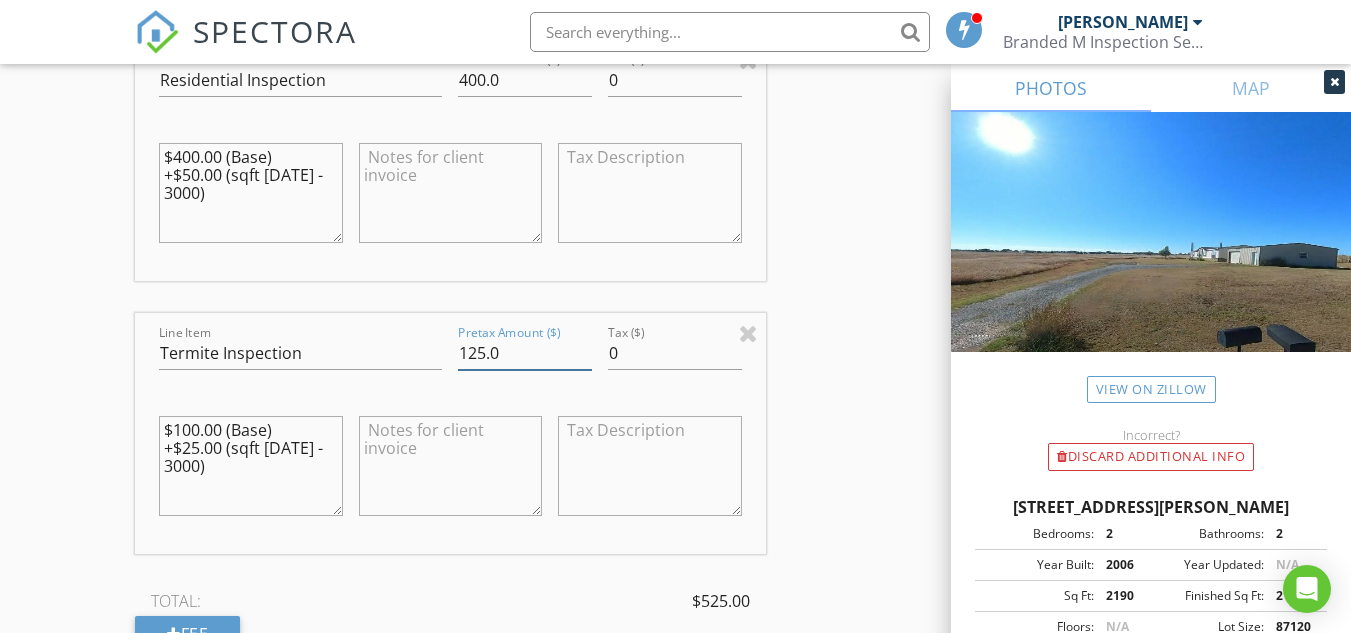 click on "125.0" at bounding box center [525, 353] 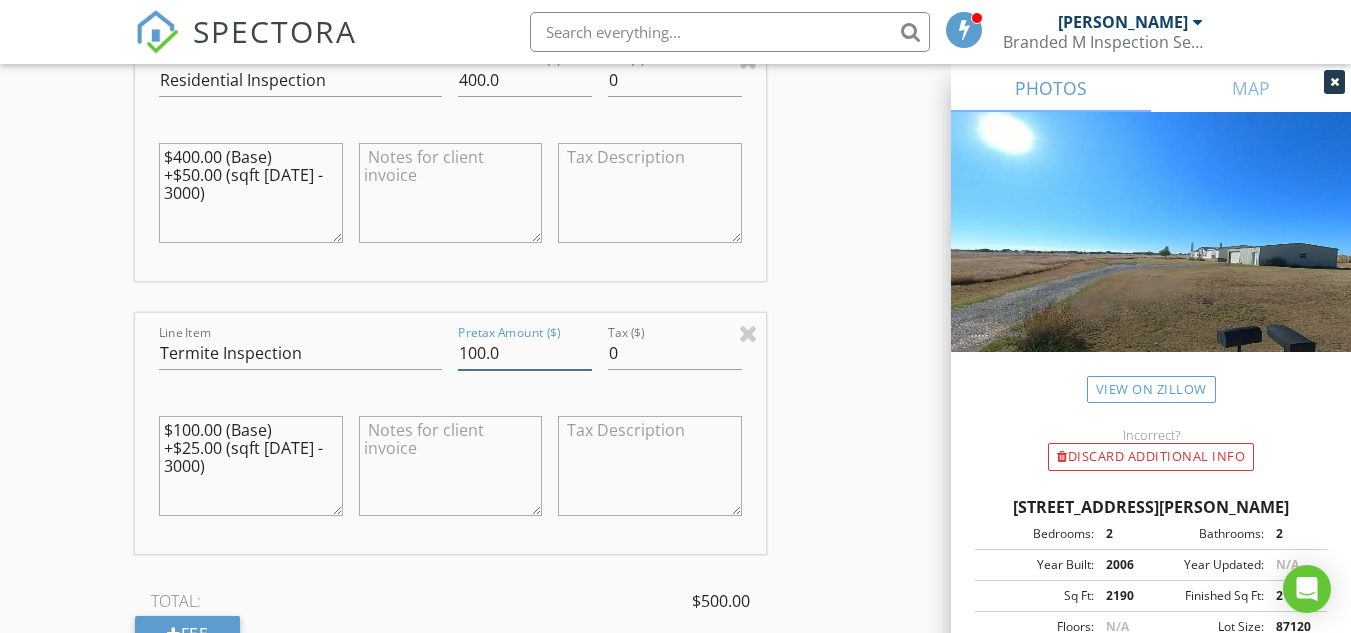 type on "100.0" 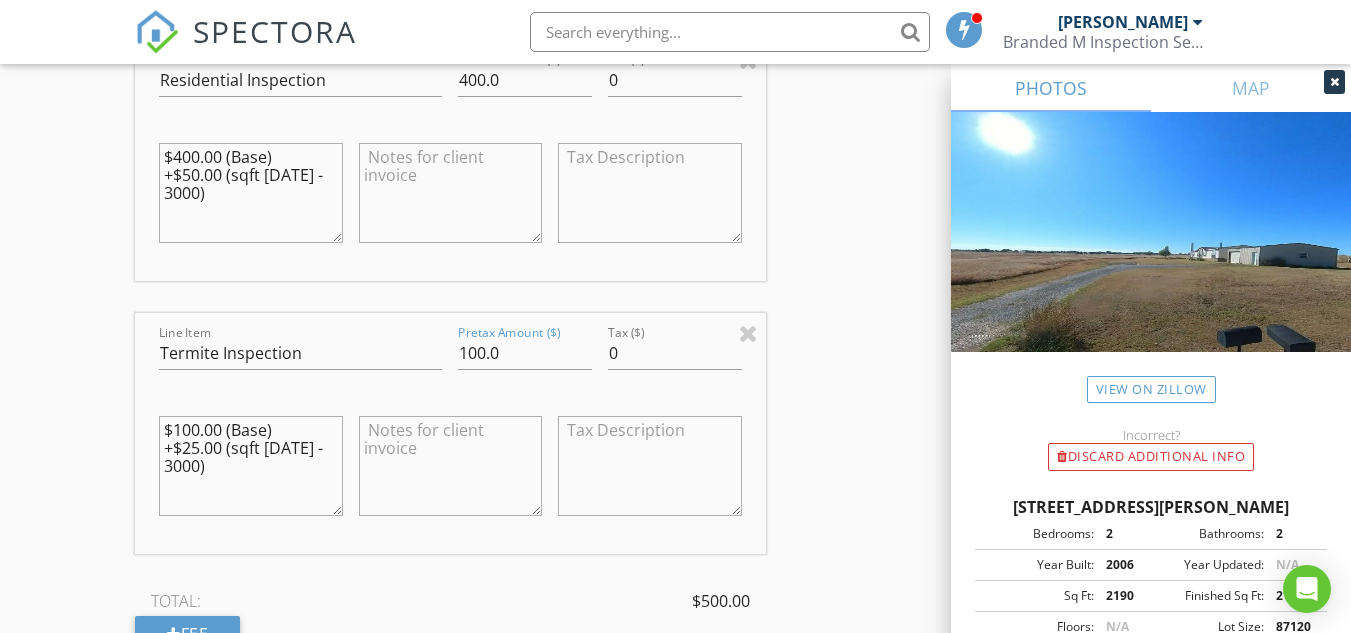 click on "INSPECTOR(S)
check_box   Shane McLaughlin   PRIMARY   Shane McLaughlin arrow_drop_down   check_box_outline_blank Shane McLaughlin specifically requested
Date/Time
07/16/2025 8:30 AM
Location
Address Search       Address 18760 E 1170 Rd   Unit   City Sayre   State OK   Zip 73662   County Beckham     Square Feet 2190   Year Built 2006   Foundation arrow_drop_down     Shane McLaughlin     60.9 miles     (an hour)
client
check_box Enable Client CC email for this inspection   Client Search     check_box_outline_blank Client is a Company/Organization     First Name Steven   Last Name Martin   Email stevenm5376@gmail.com   CC Email   Phone 580-729-0224           Notes   Private Notes
ADD ADDITIONAL client
SERVICES
check_box   Residential Inspection   Residential Inspection" at bounding box center [675, 226] 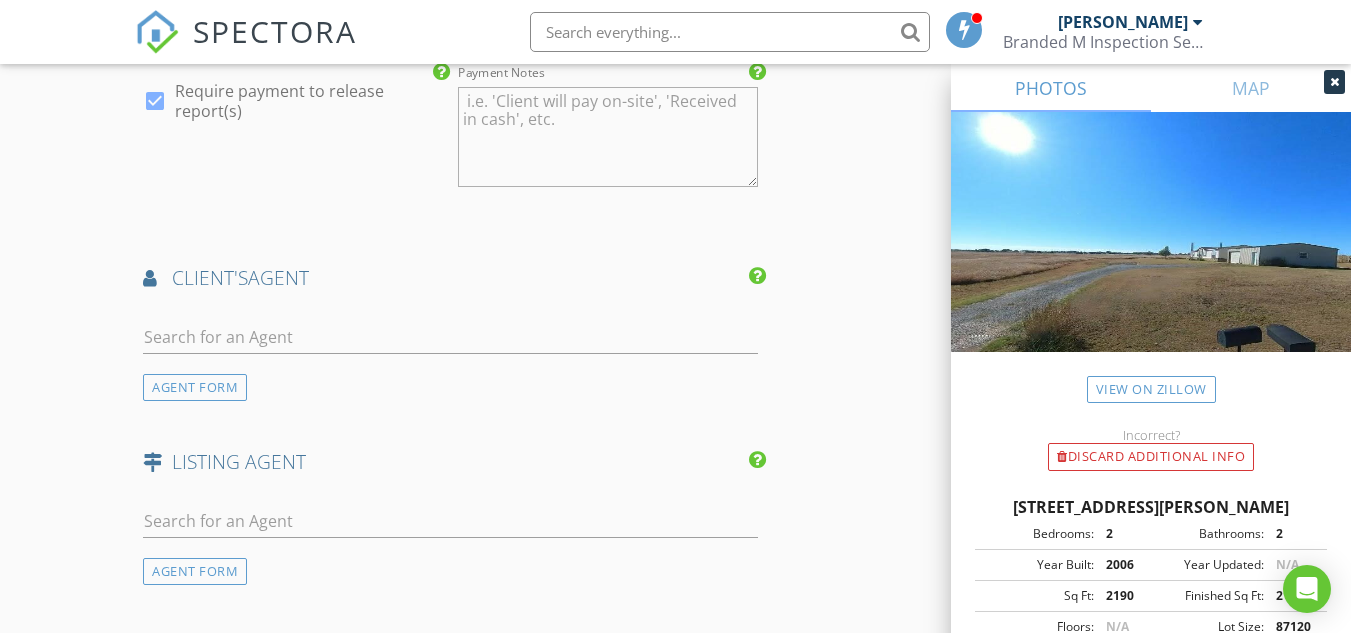 scroll, scrollTop: 2805, scrollLeft: 0, axis: vertical 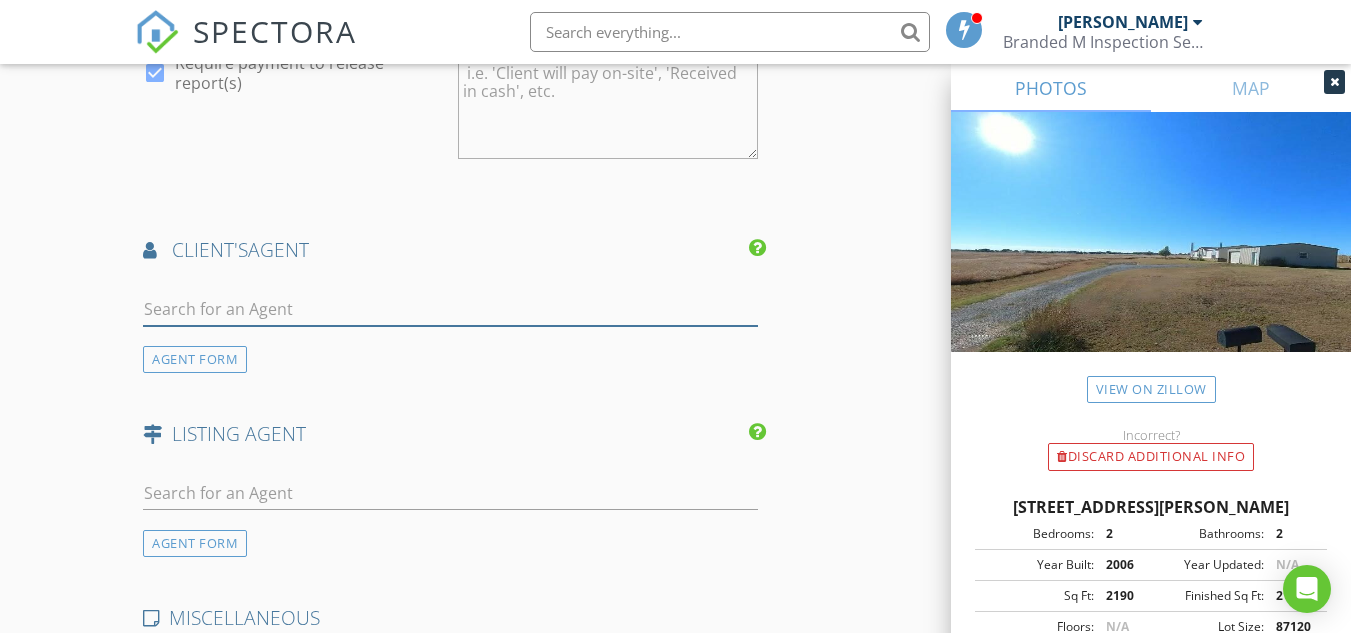 click at bounding box center (450, 309) 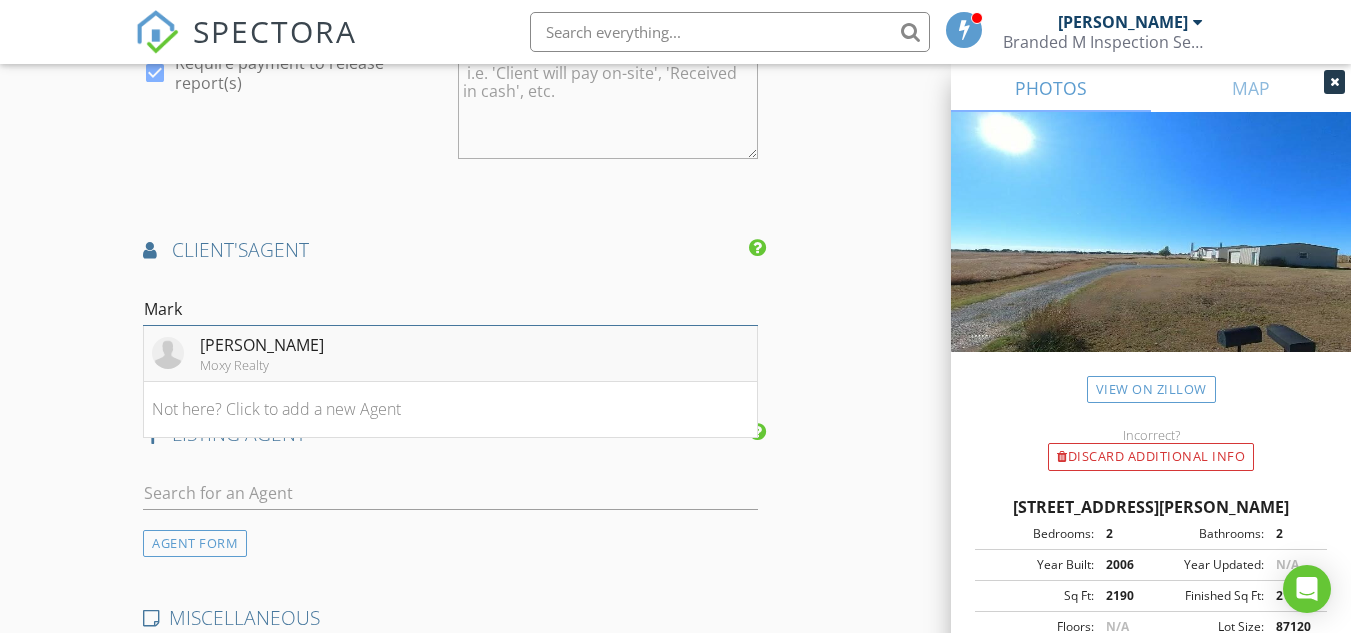 type on "Mark" 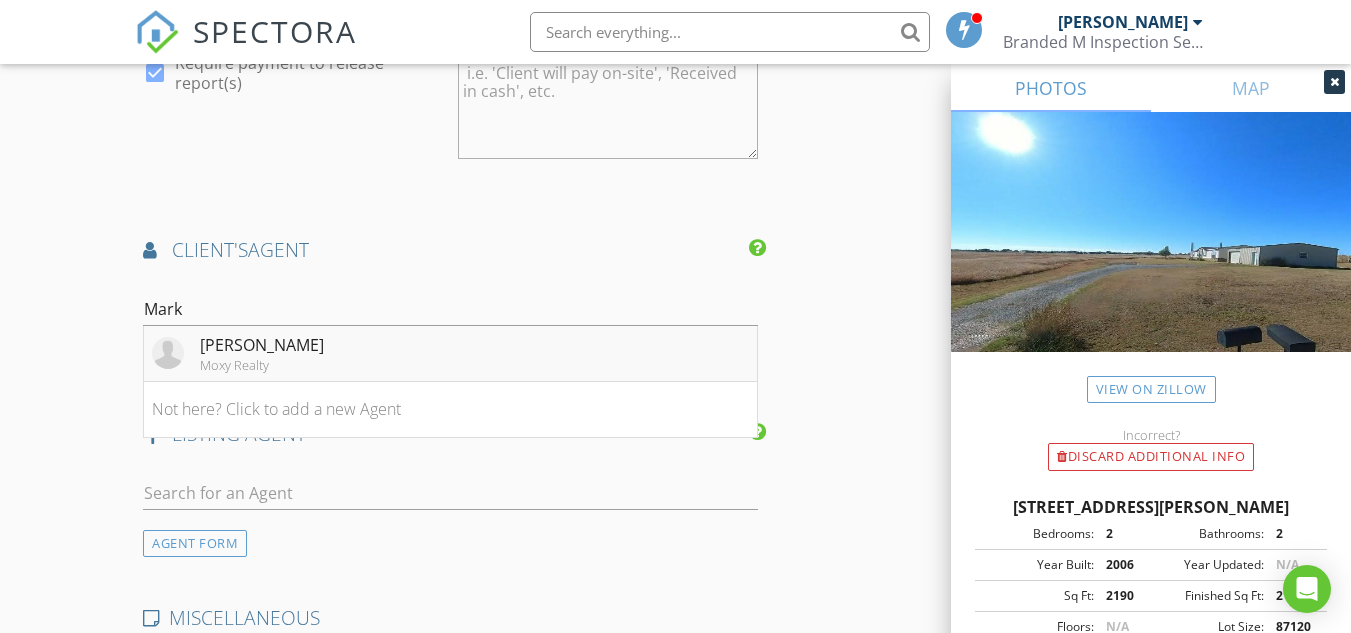 click on "Mark Haney" at bounding box center (262, 345) 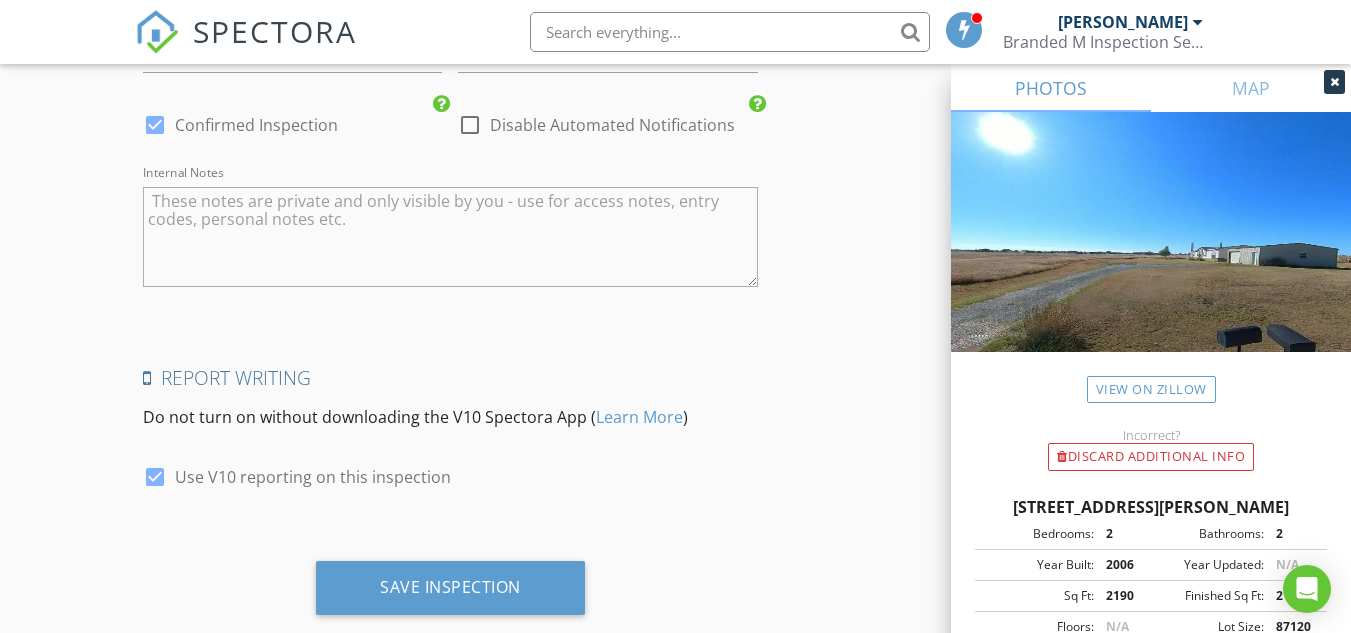 scroll, scrollTop: 3927, scrollLeft: 0, axis: vertical 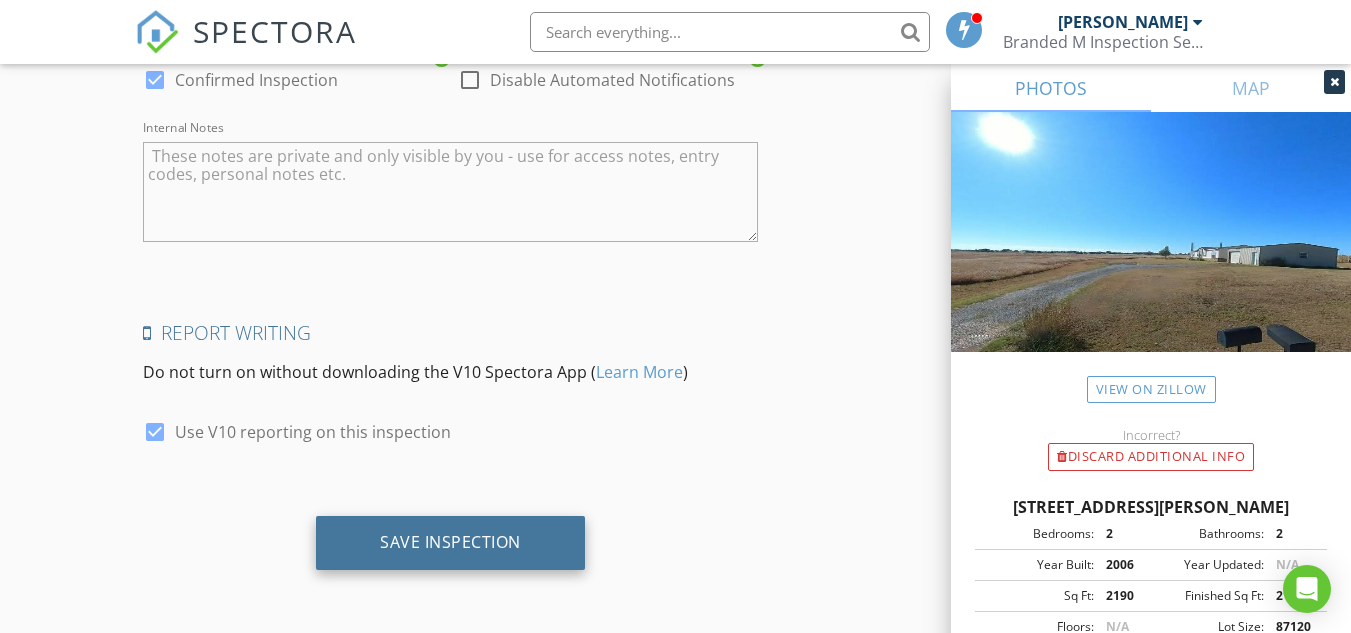 click on "Save Inspection" at bounding box center (450, 543) 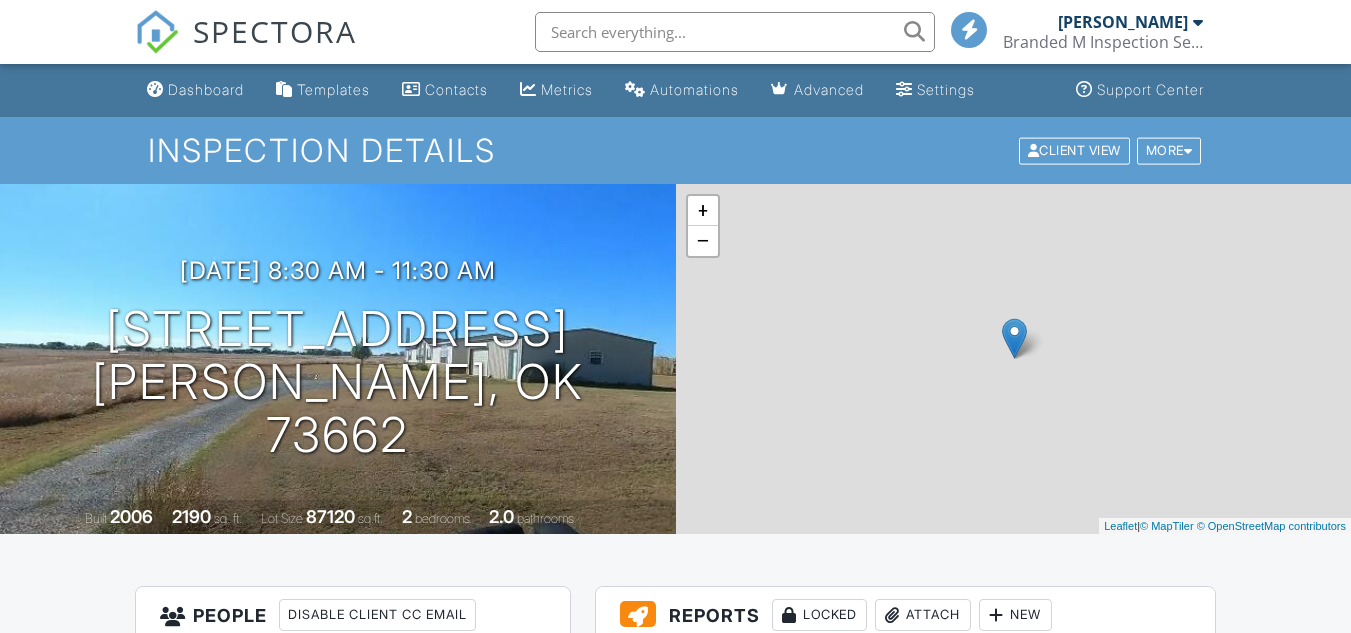 scroll, scrollTop: 0, scrollLeft: 0, axis: both 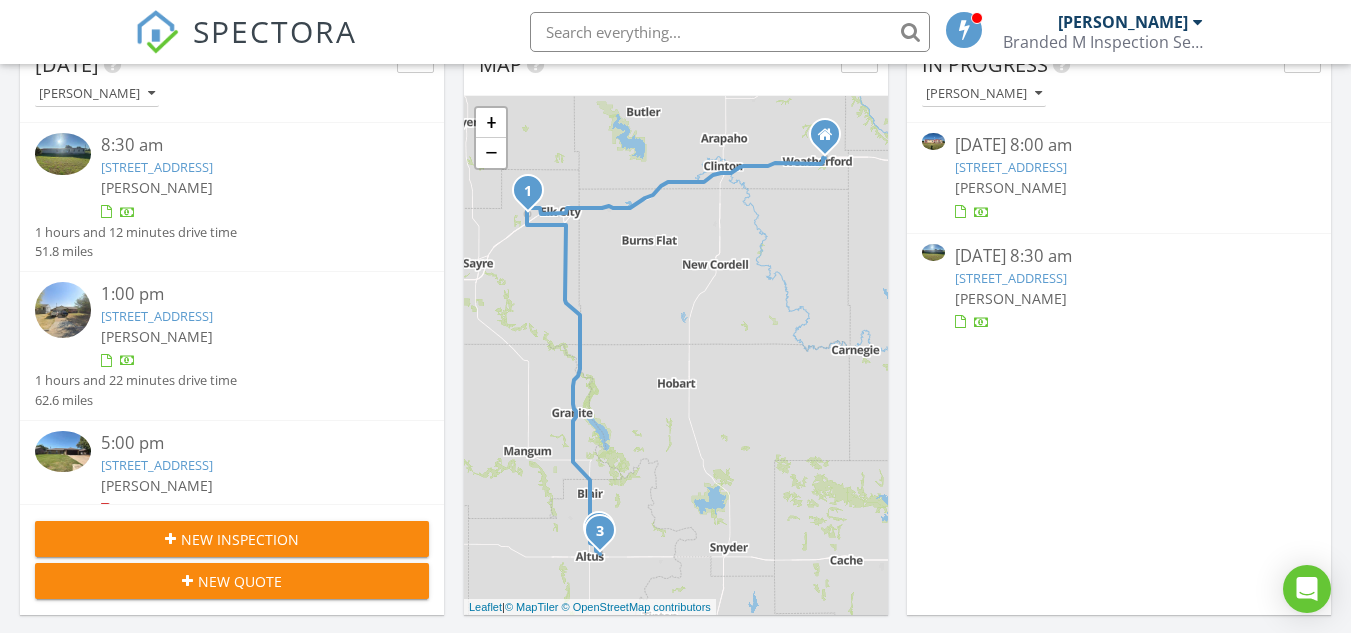 drag, startPoint x: 1359, startPoint y: 51, endPoint x: 1365, endPoint y: 104, distance: 53.338543 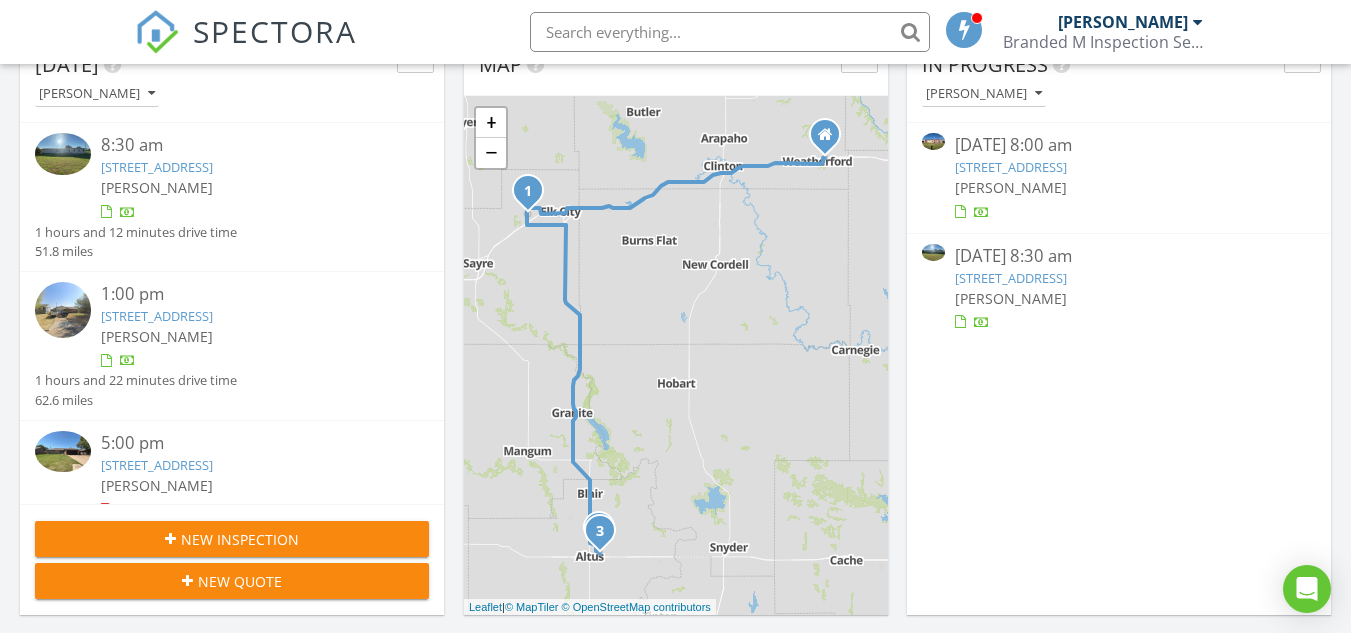click on "2108 Galaxy Dr, Altus, OK 73521" at bounding box center (157, 465) 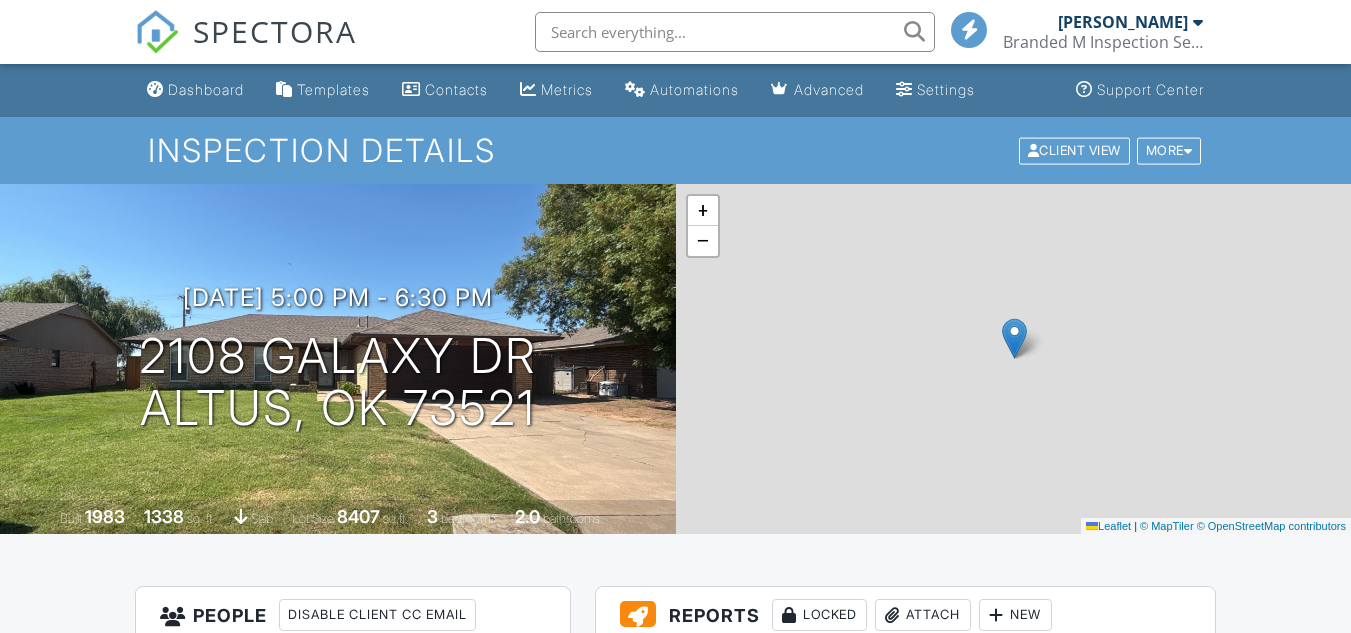 scroll, scrollTop: 0, scrollLeft: 0, axis: both 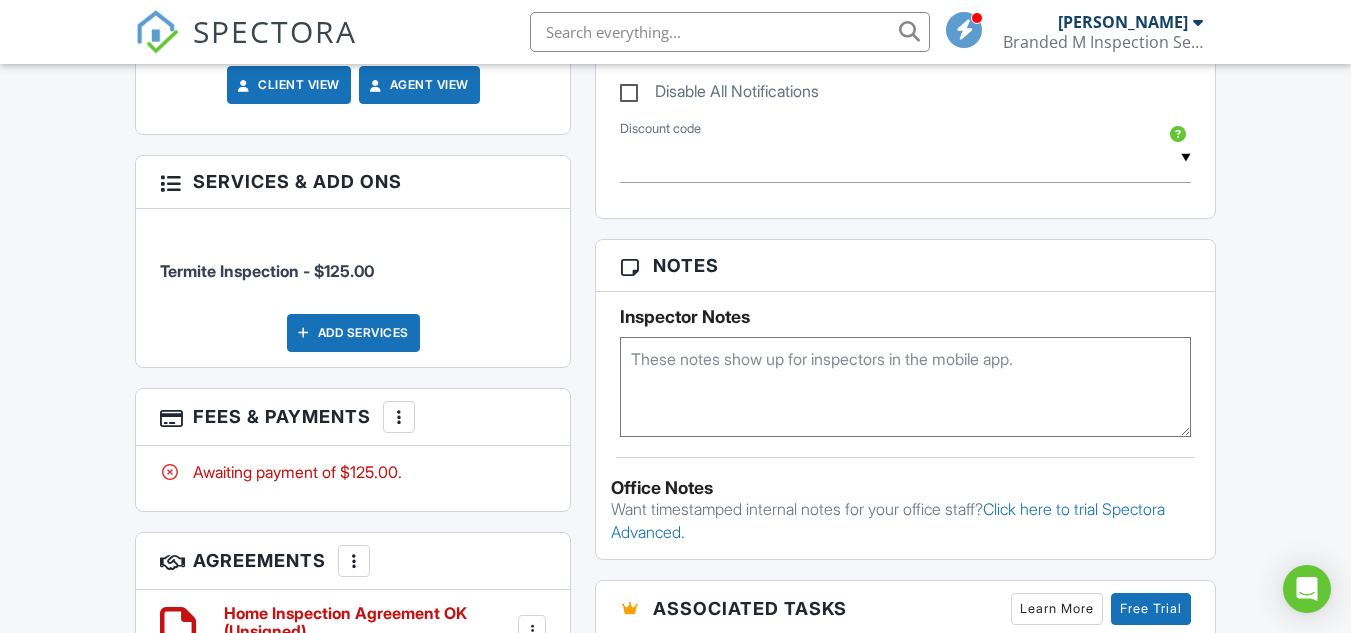 click at bounding box center (399, 417) 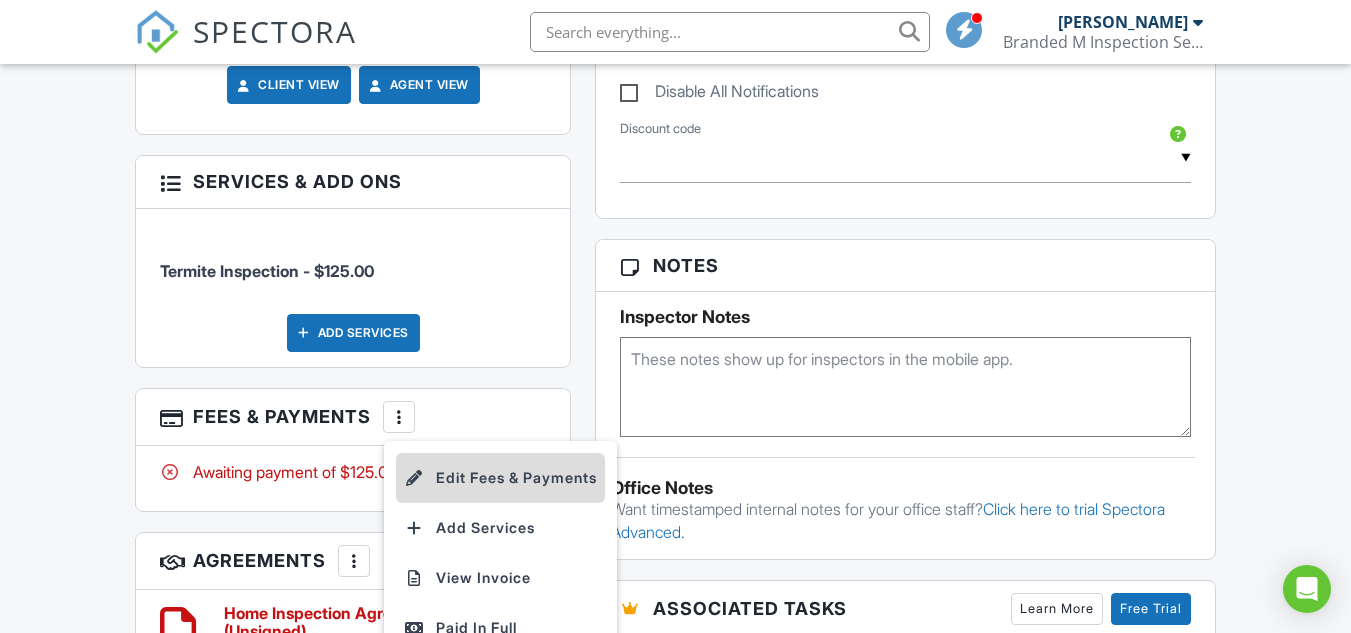 click on "Edit Fees & Payments" at bounding box center [500, 478] 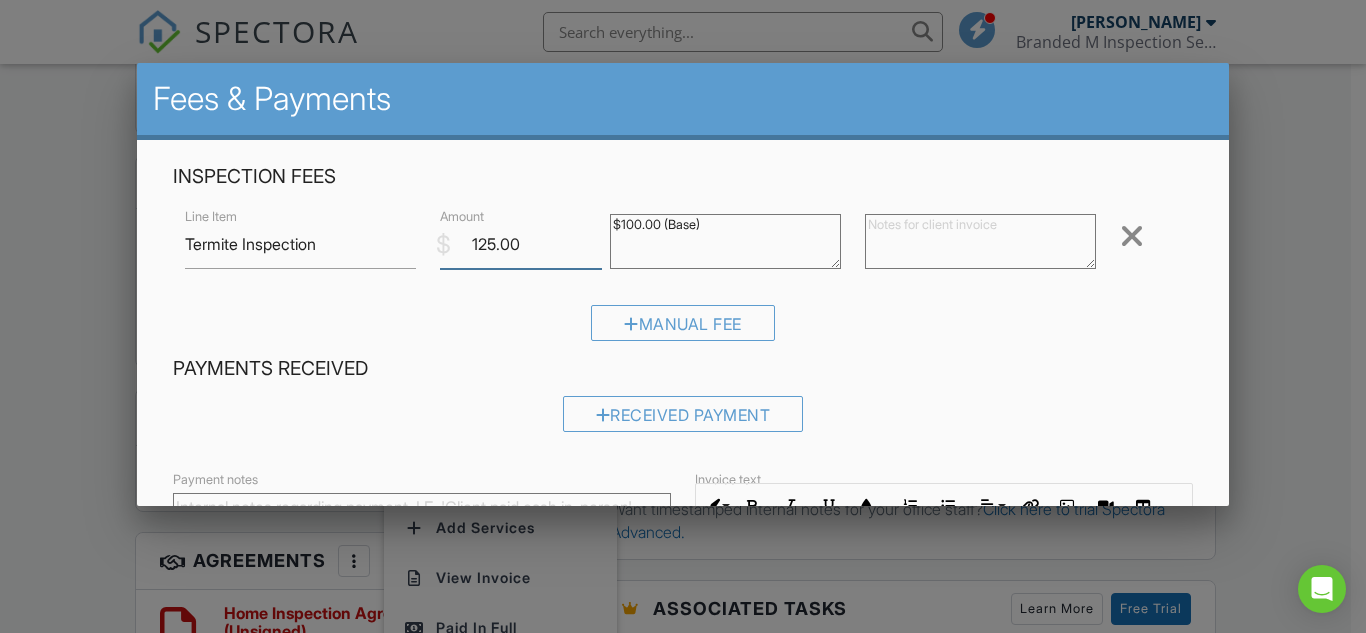 click on "125.00" at bounding box center [521, 244] 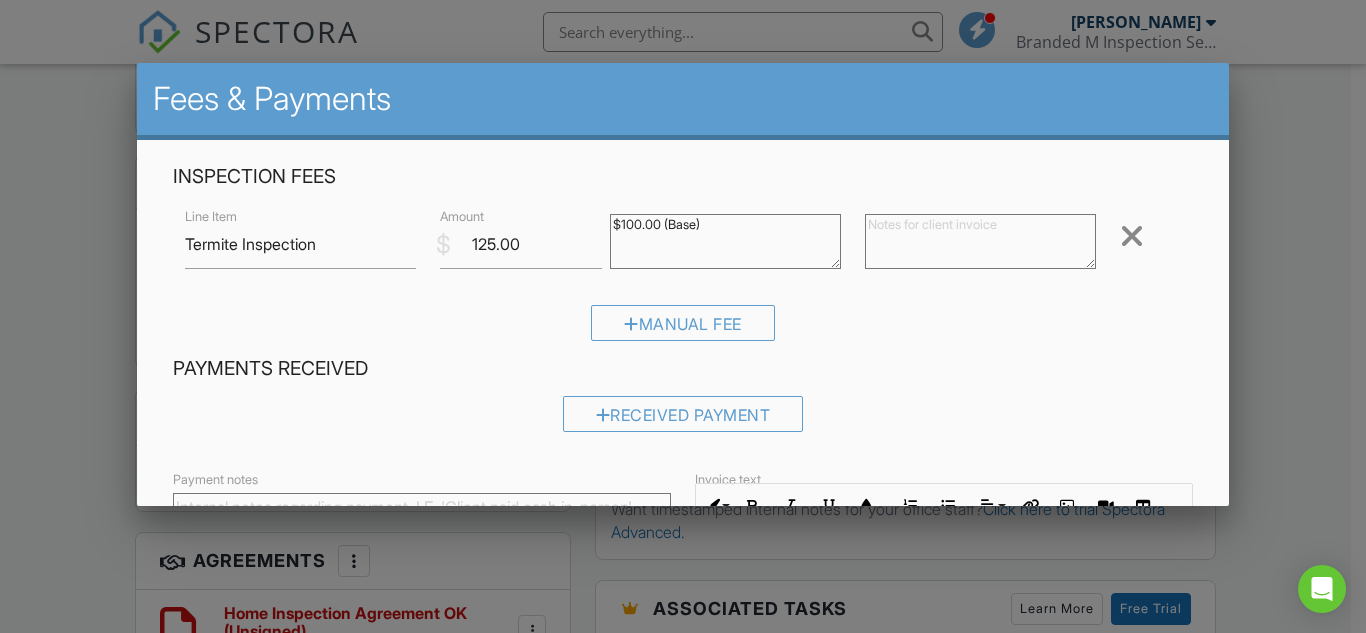 click at bounding box center (1132, 236) 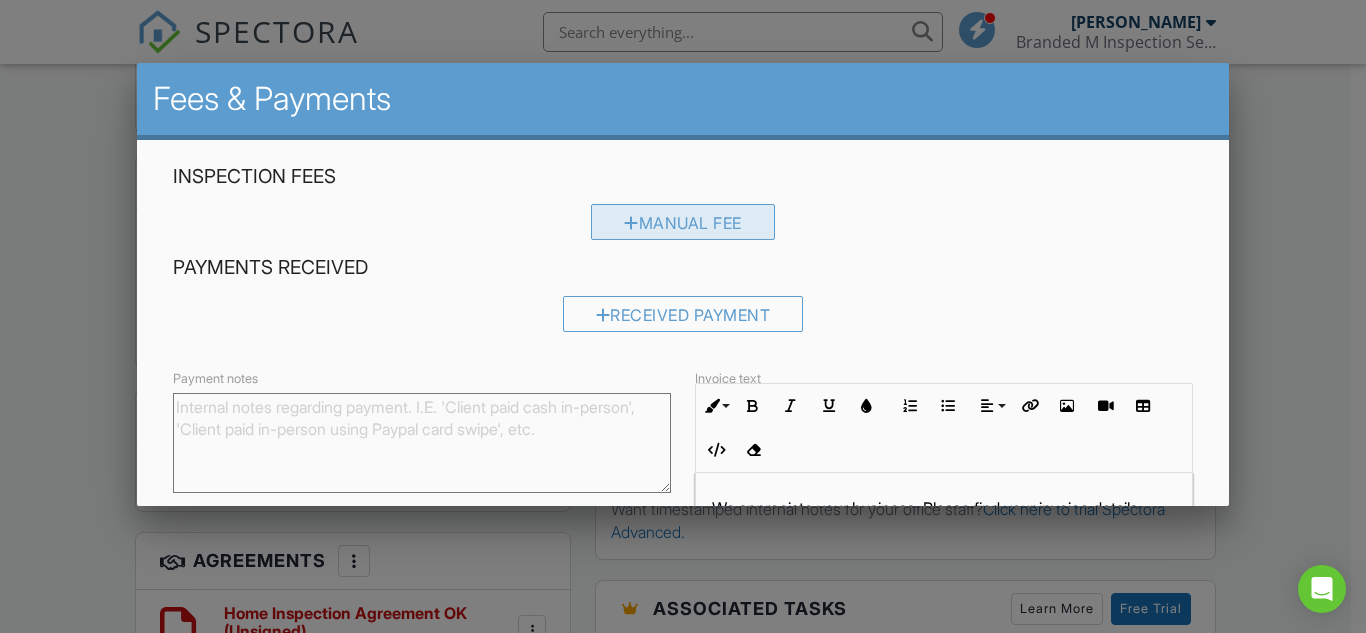 click on "Manual Fee" at bounding box center [683, 222] 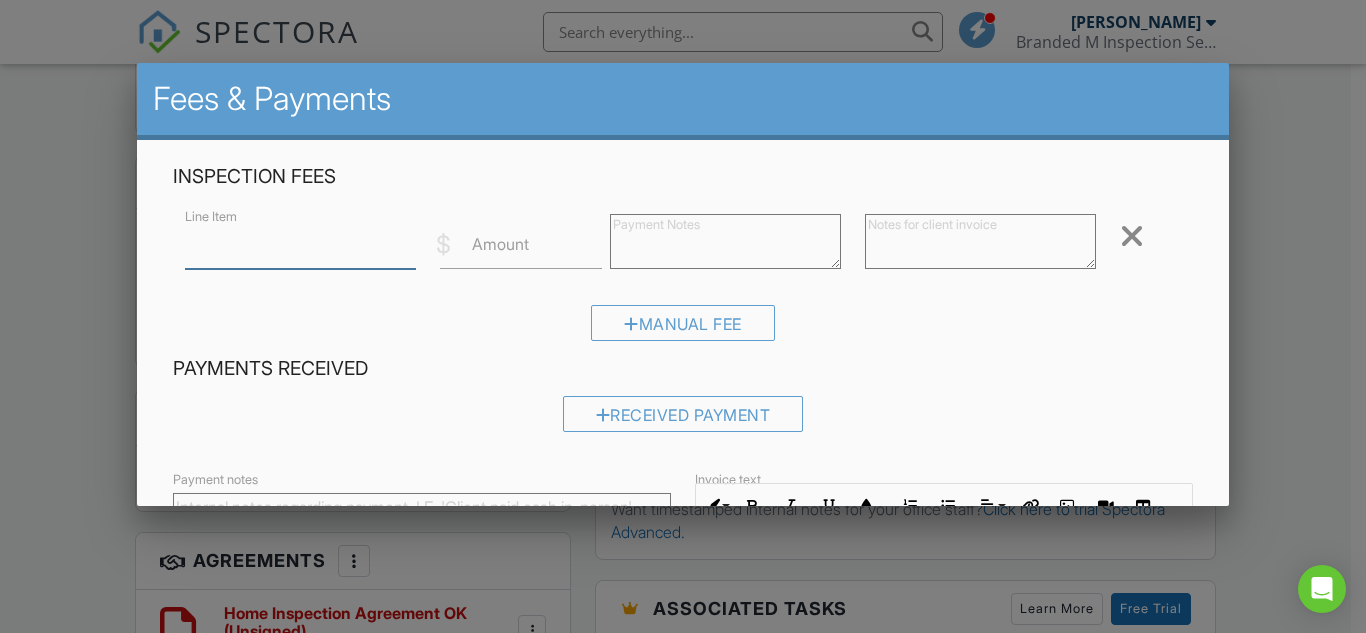 click on "Line Item" at bounding box center [300, 244] 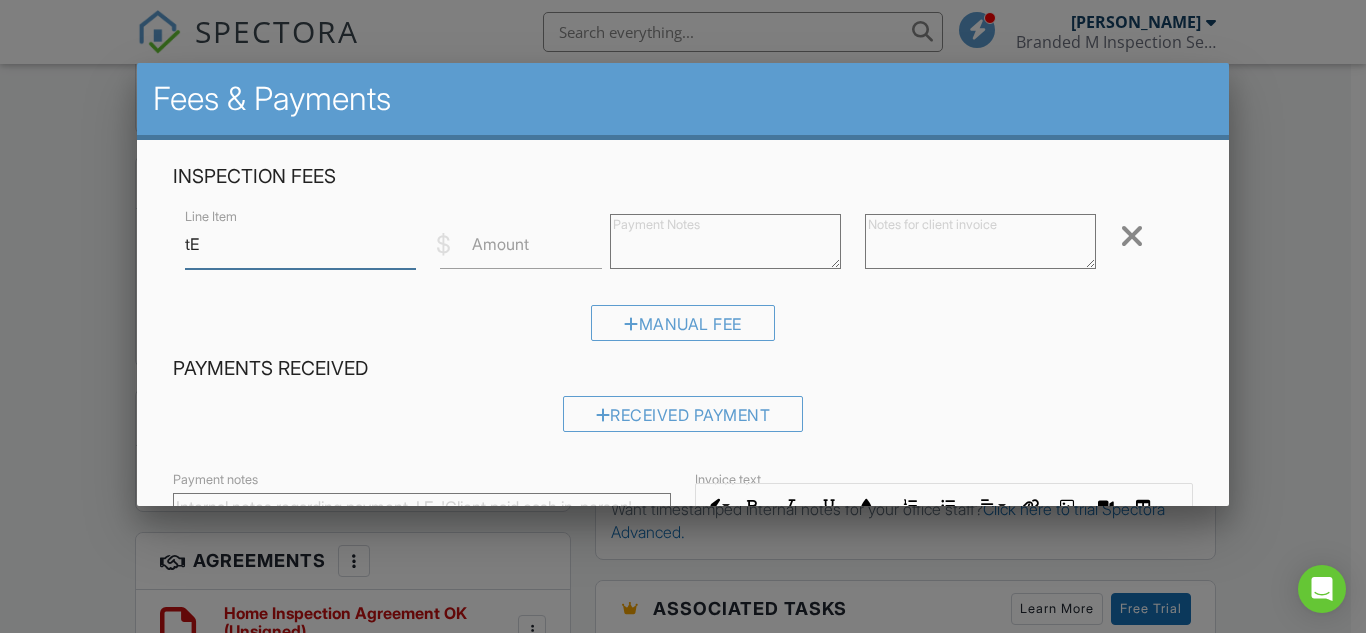 type on "t" 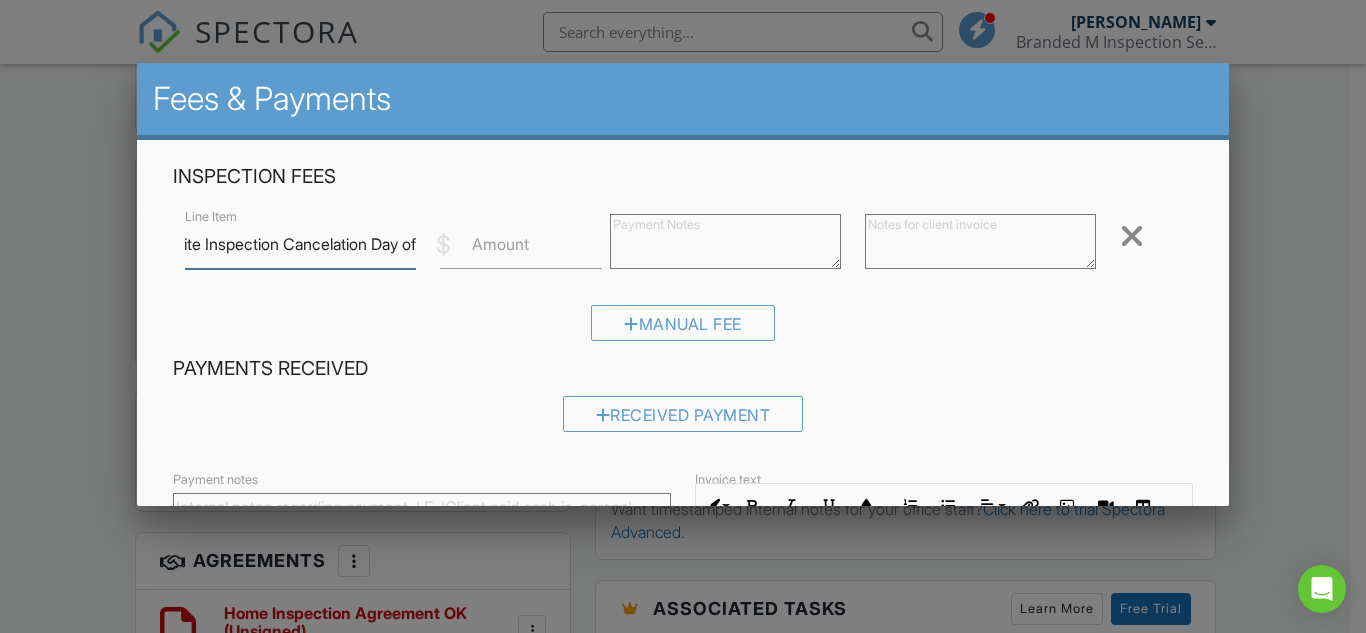 scroll, scrollTop: 0, scrollLeft: 58, axis: horizontal 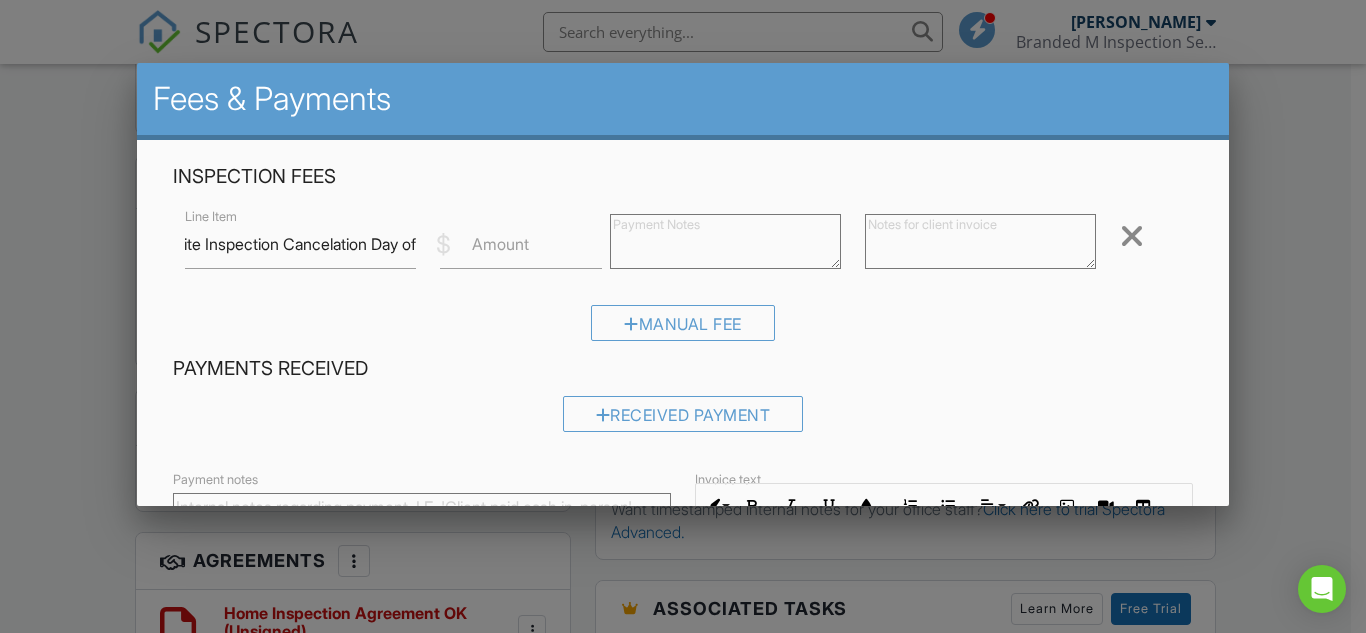 click on "Amount" at bounding box center [500, 244] 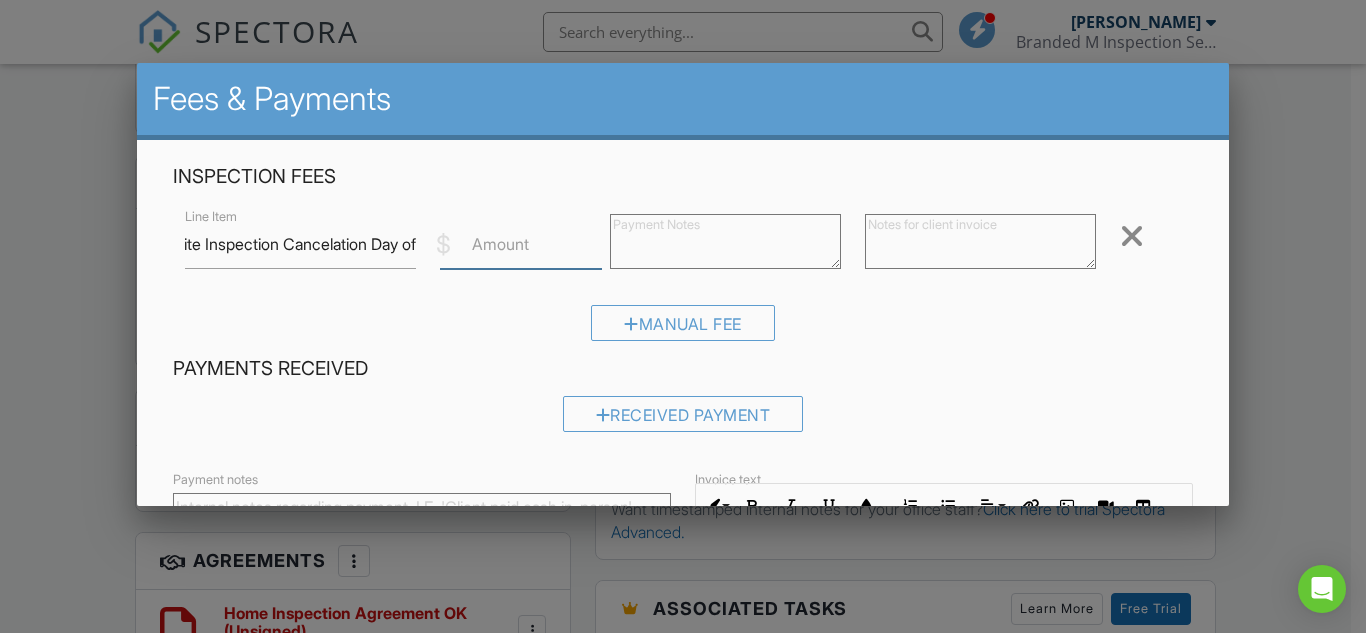 click on "Amount" at bounding box center [521, 244] 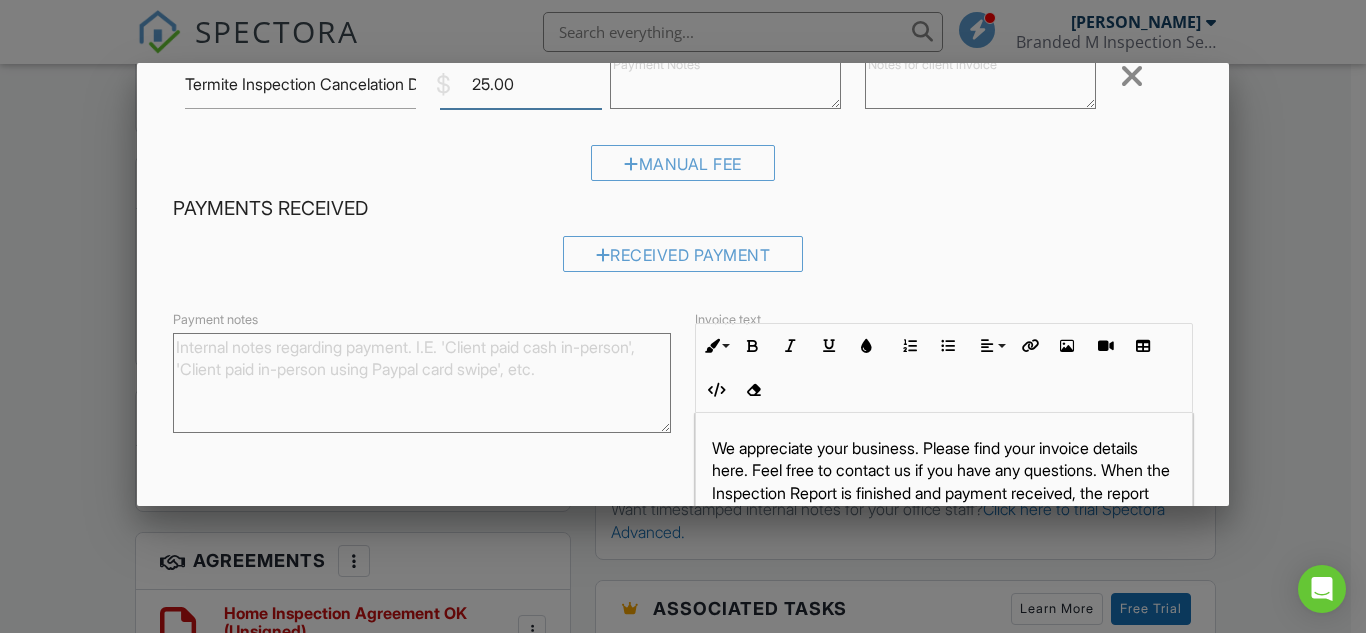 scroll, scrollTop: 312, scrollLeft: 0, axis: vertical 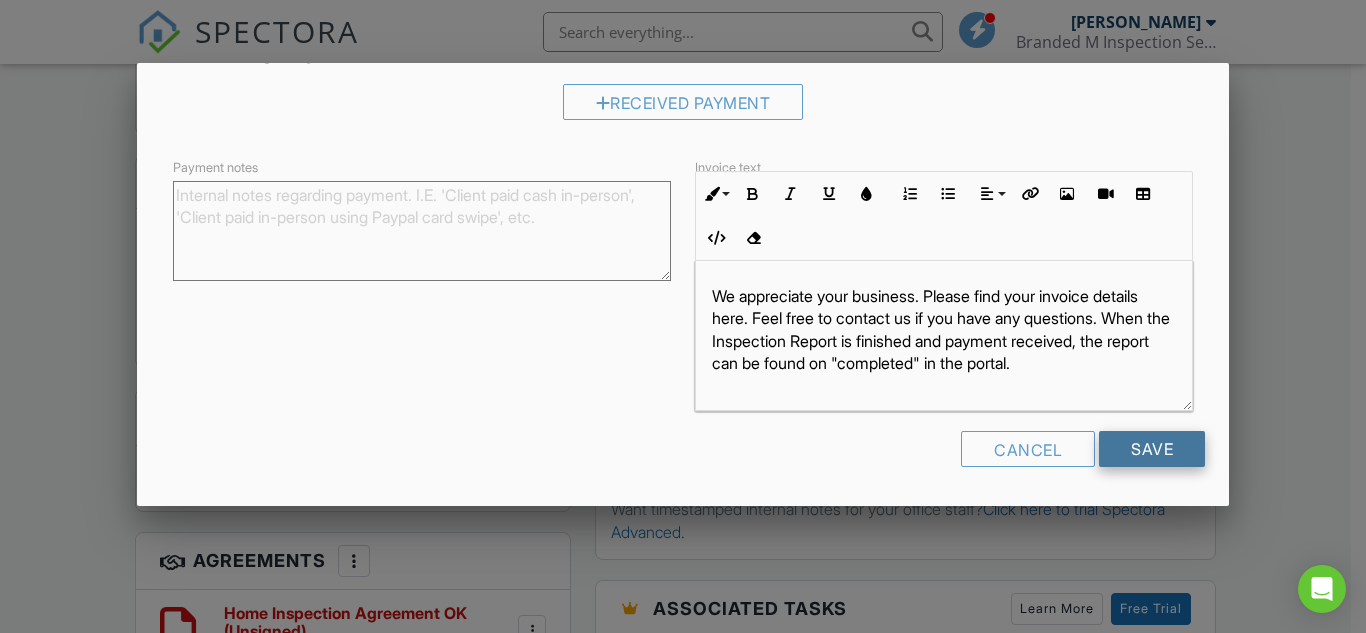 type on "25.00" 